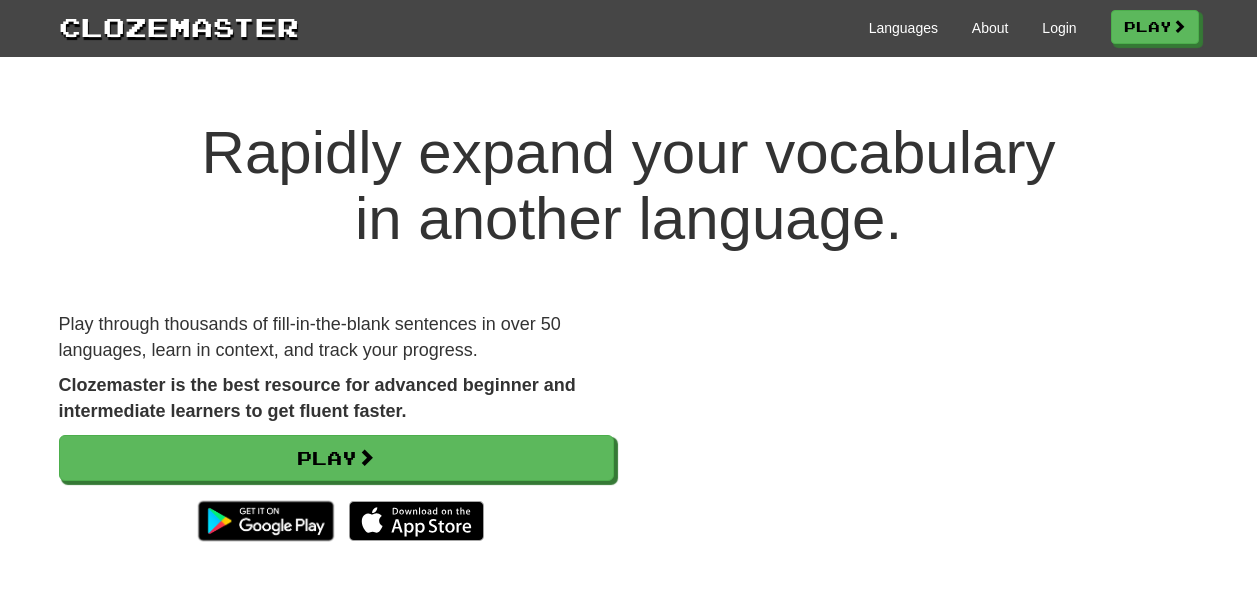 scroll, scrollTop: 0, scrollLeft: 0, axis: both 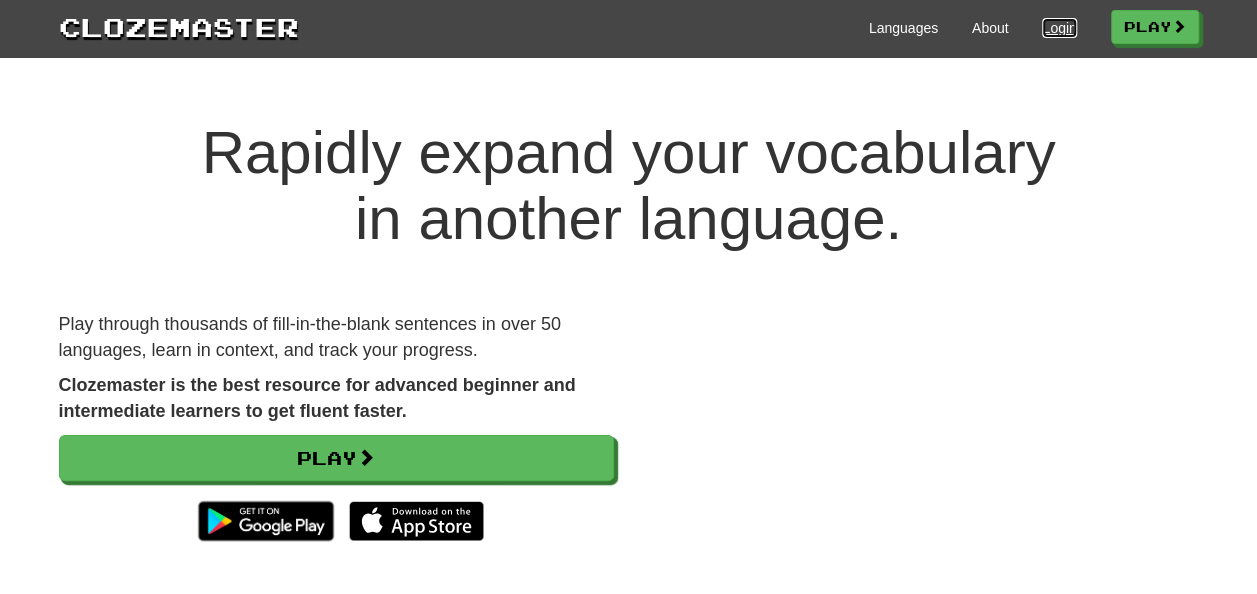 click on "Login" at bounding box center [1059, 28] 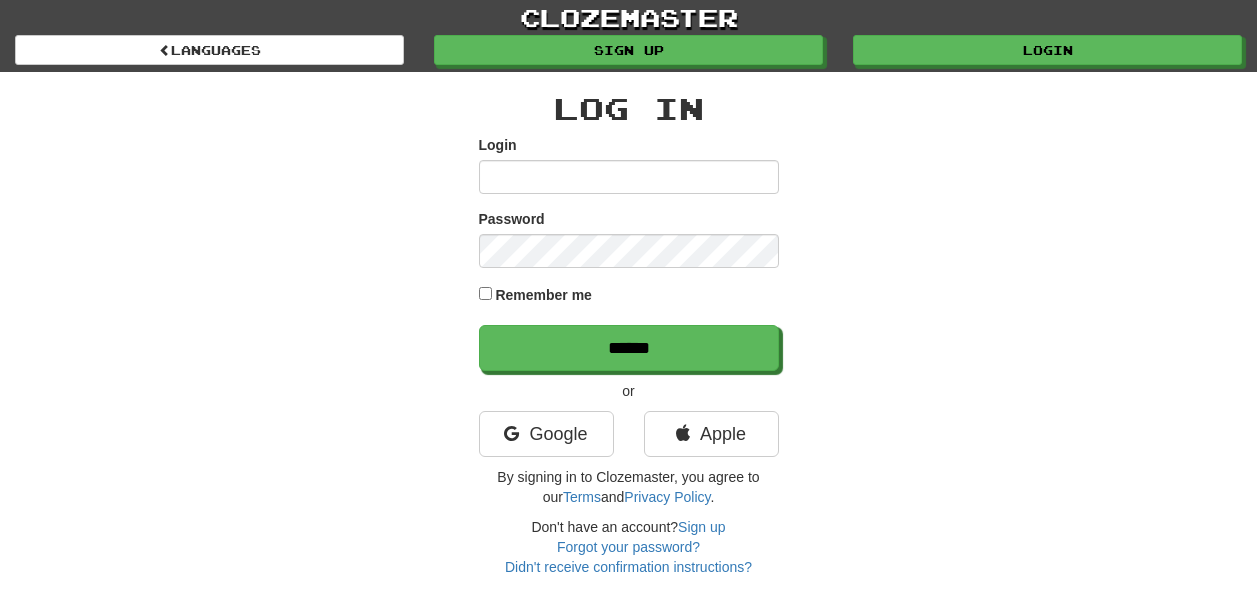 scroll, scrollTop: 0, scrollLeft: 0, axis: both 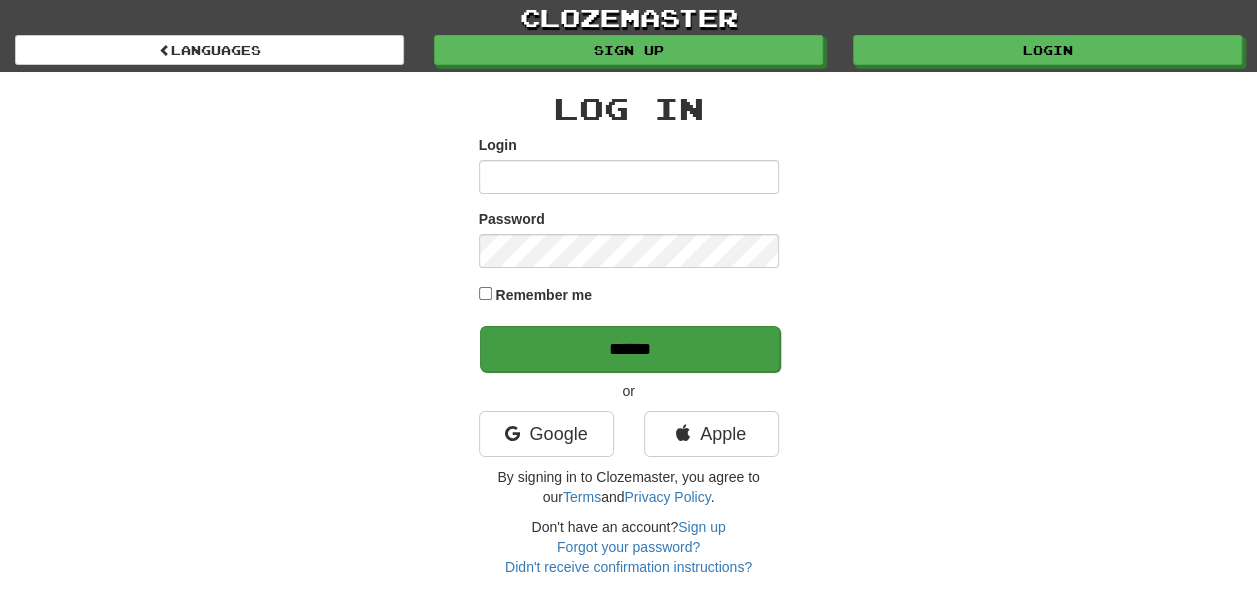 type on "**********" 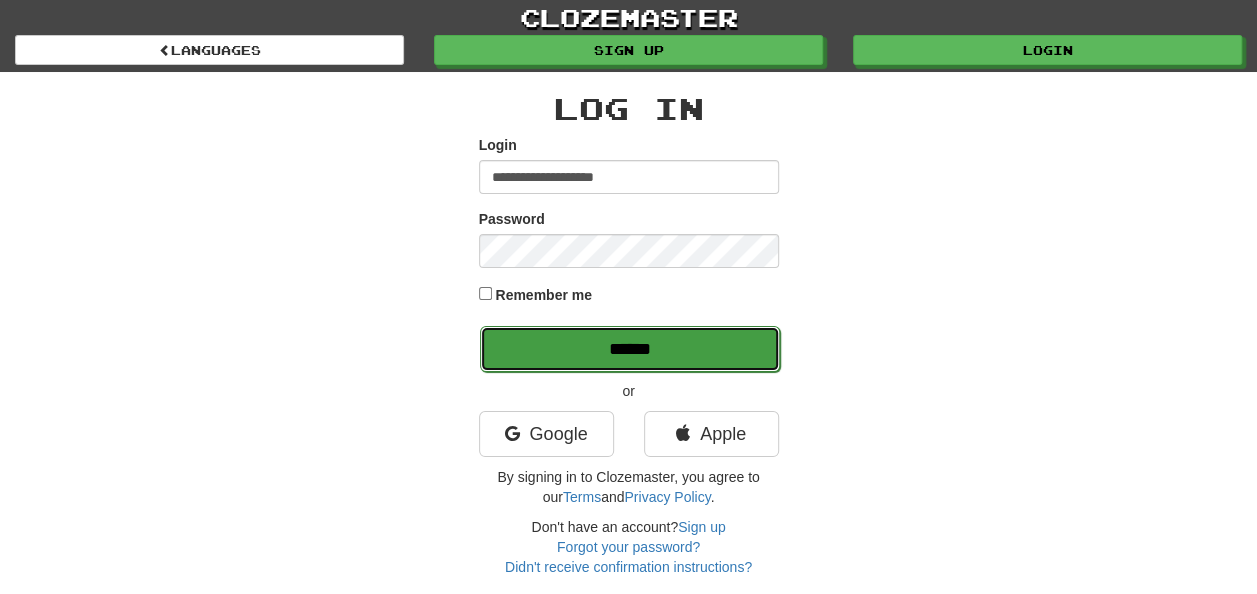 click on "******" at bounding box center (630, 349) 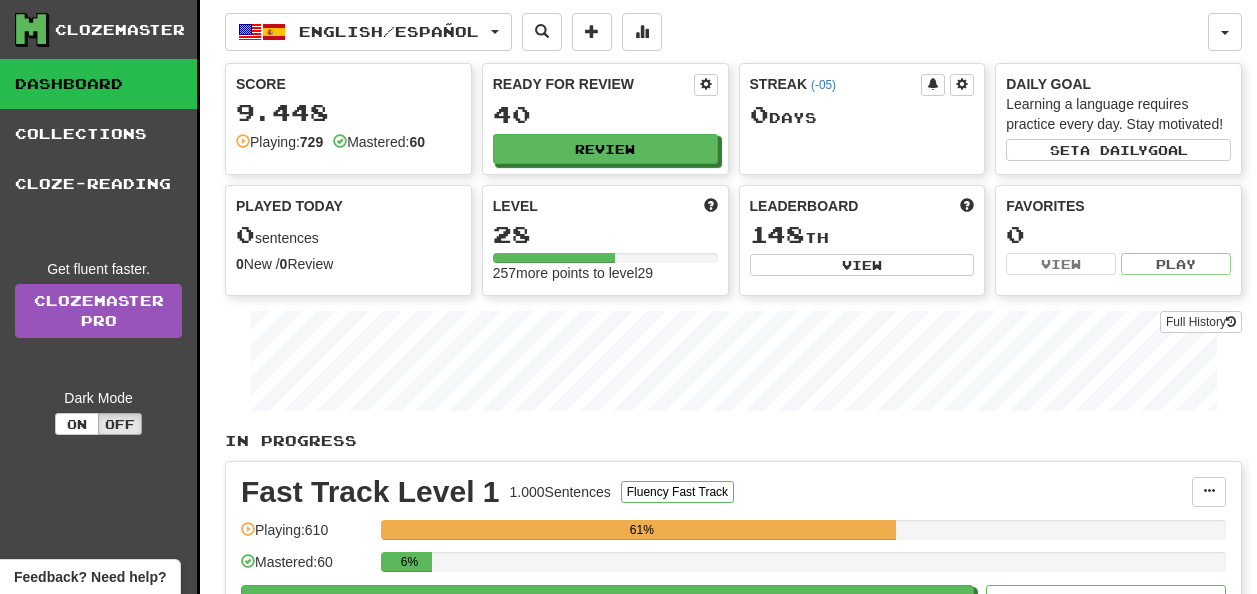 scroll, scrollTop: 0, scrollLeft: 0, axis: both 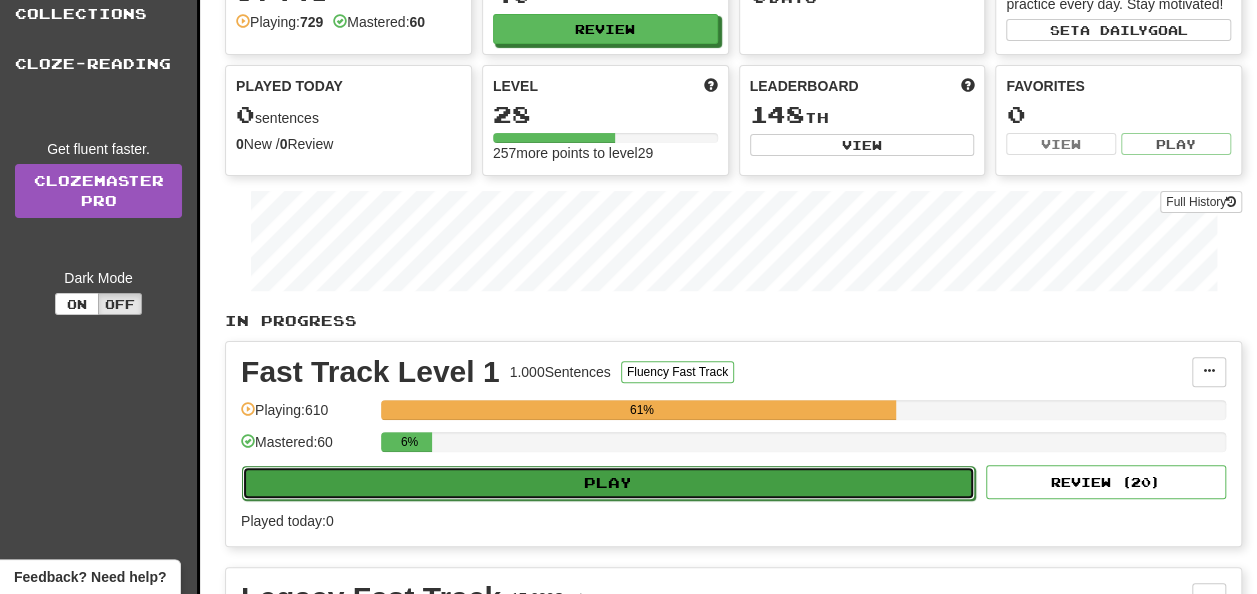 click on "Play" at bounding box center (608, 483) 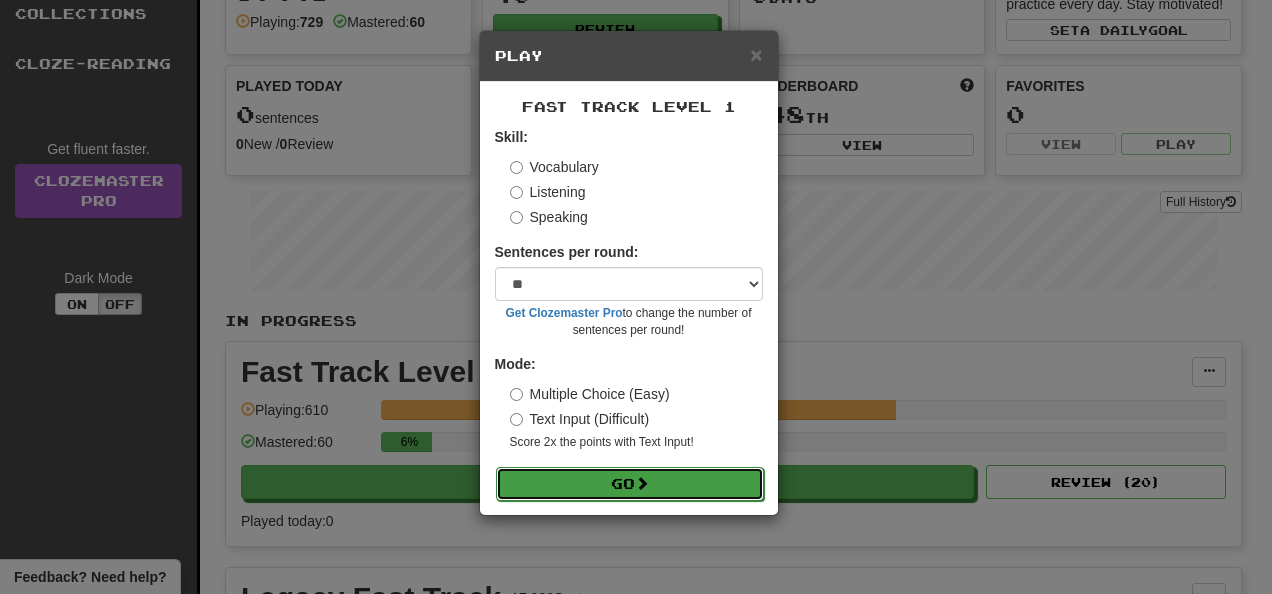 click on "Go" at bounding box center [630, 484] 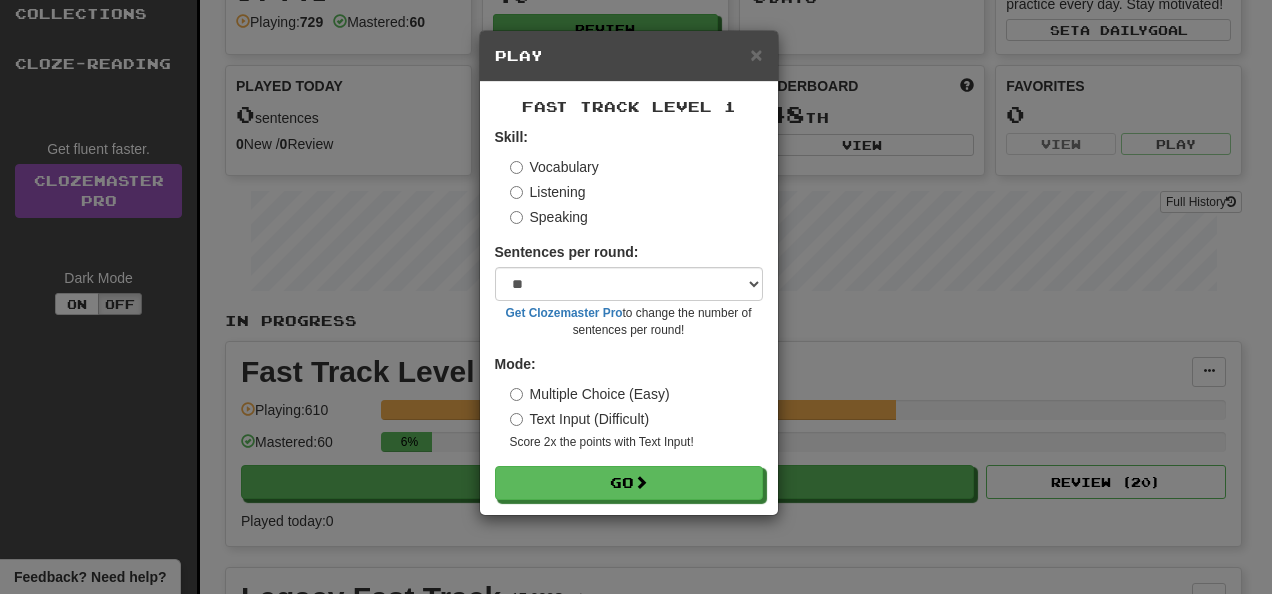 click on "Listening" at bounding box center [548, 192] 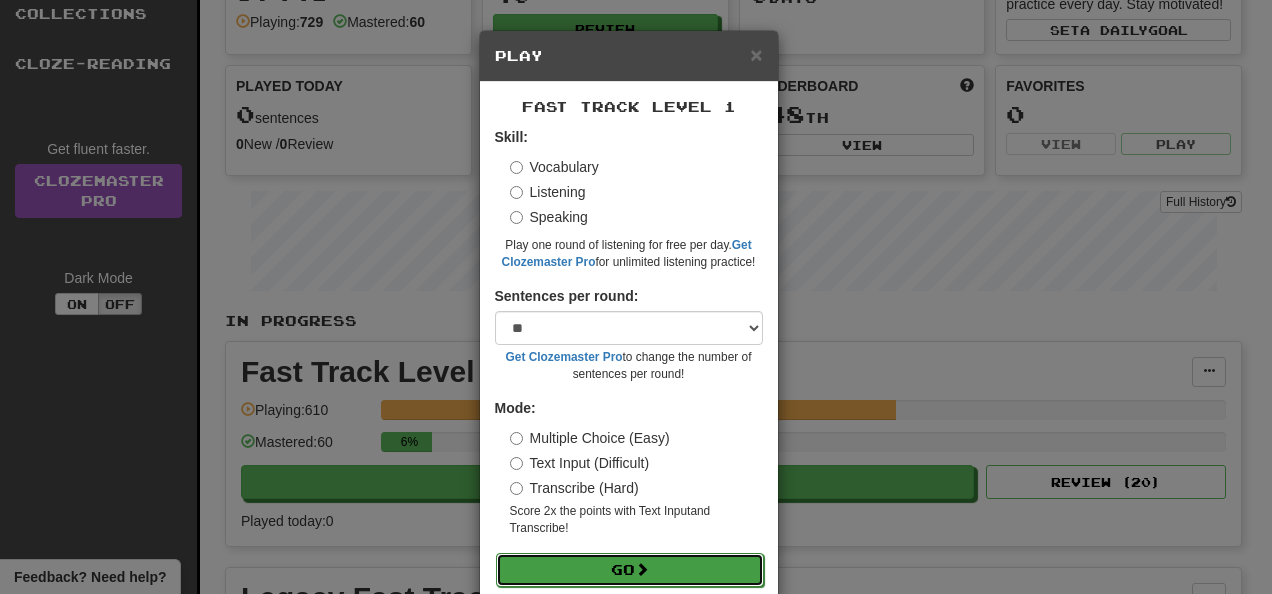 click on "Go" at bounding box center [630, 570] 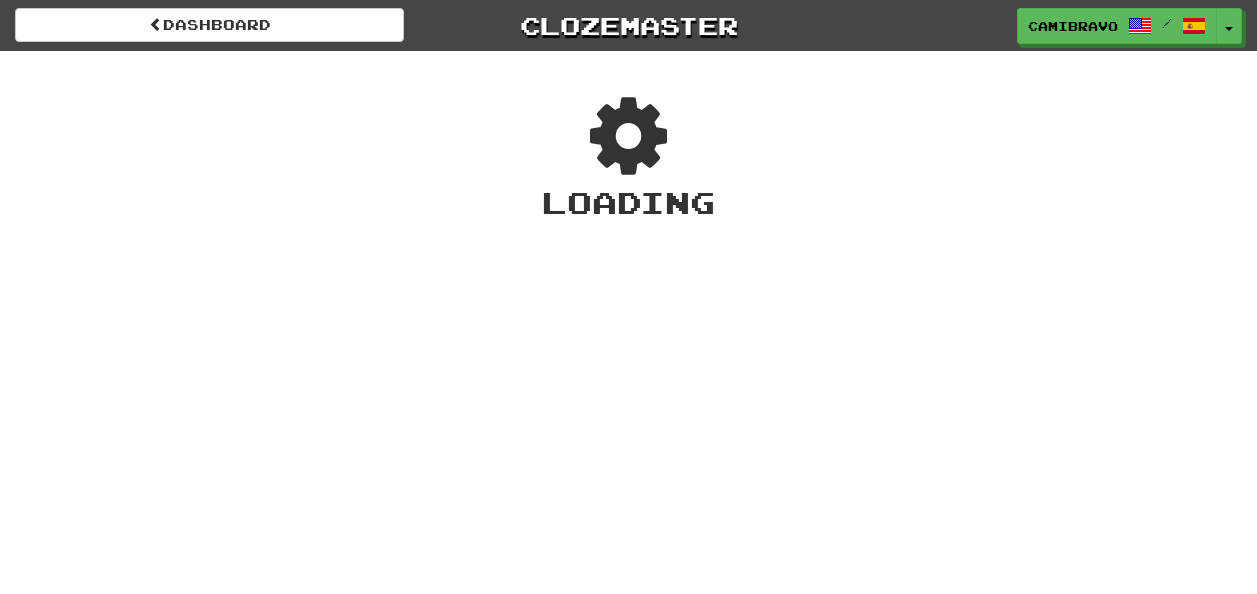 scroll, scrollTop: 0, scrollLeft: 0, axis: both 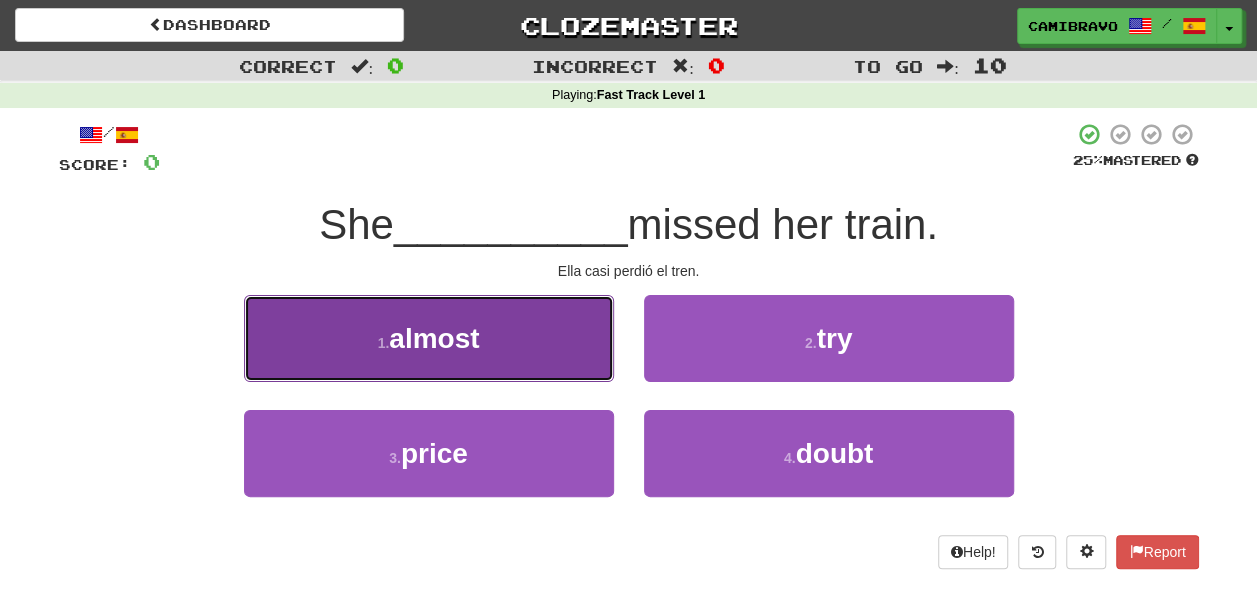 click on "1 .  almost" at bounding box center [429, 338] 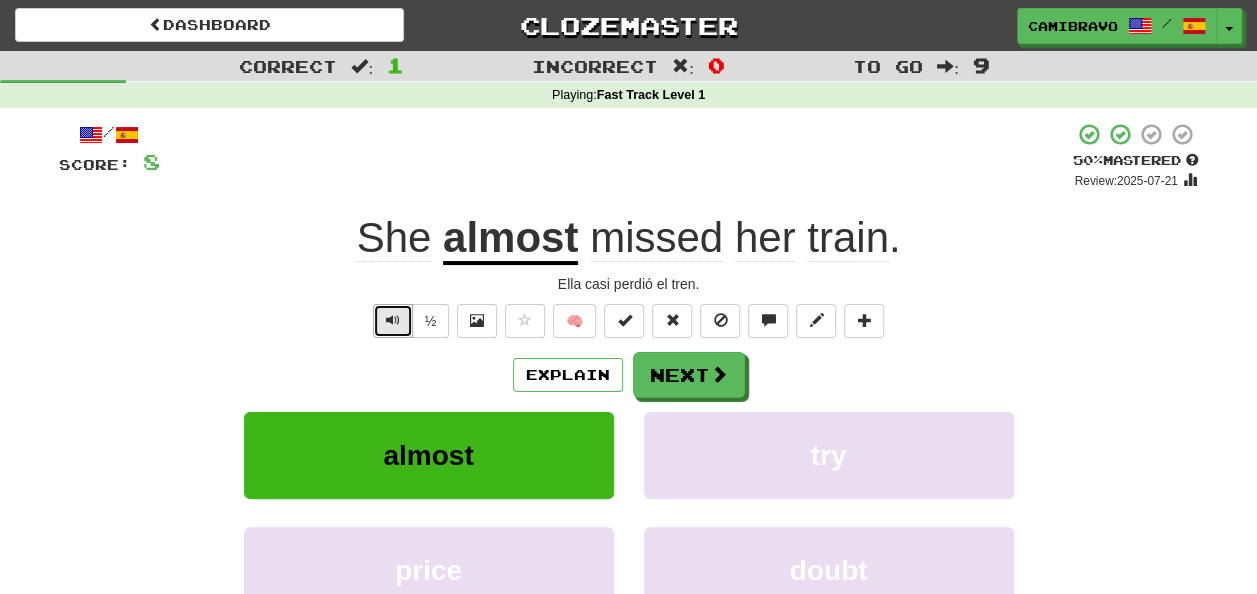 click at bounding box center (393, 320) 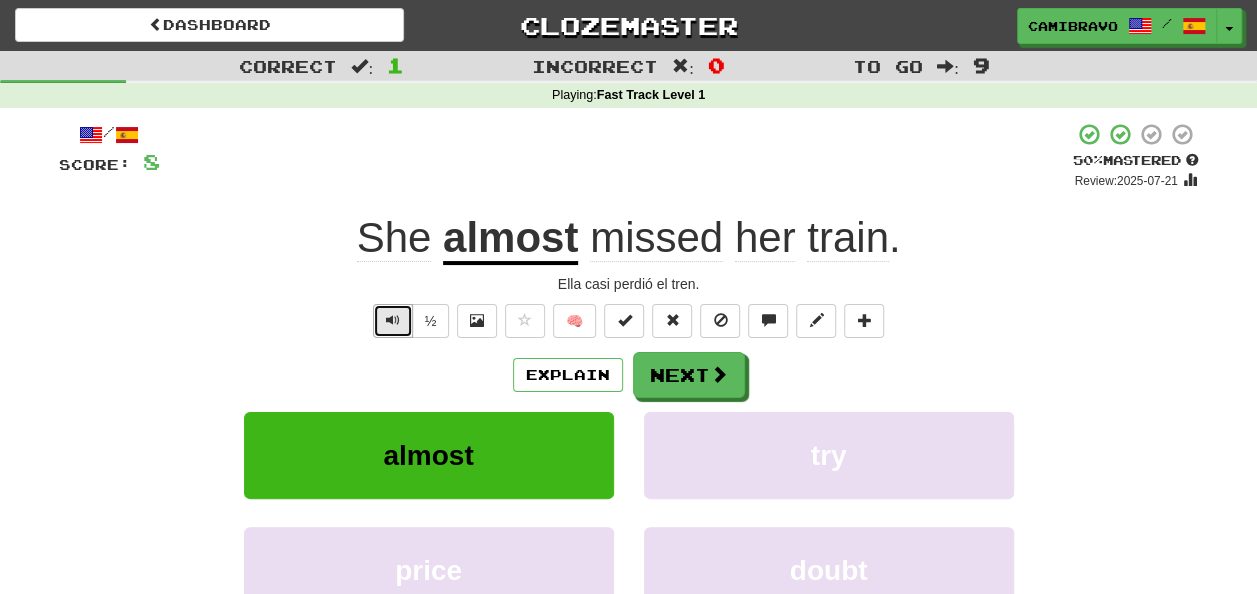 click at bounding box center [393, 320] 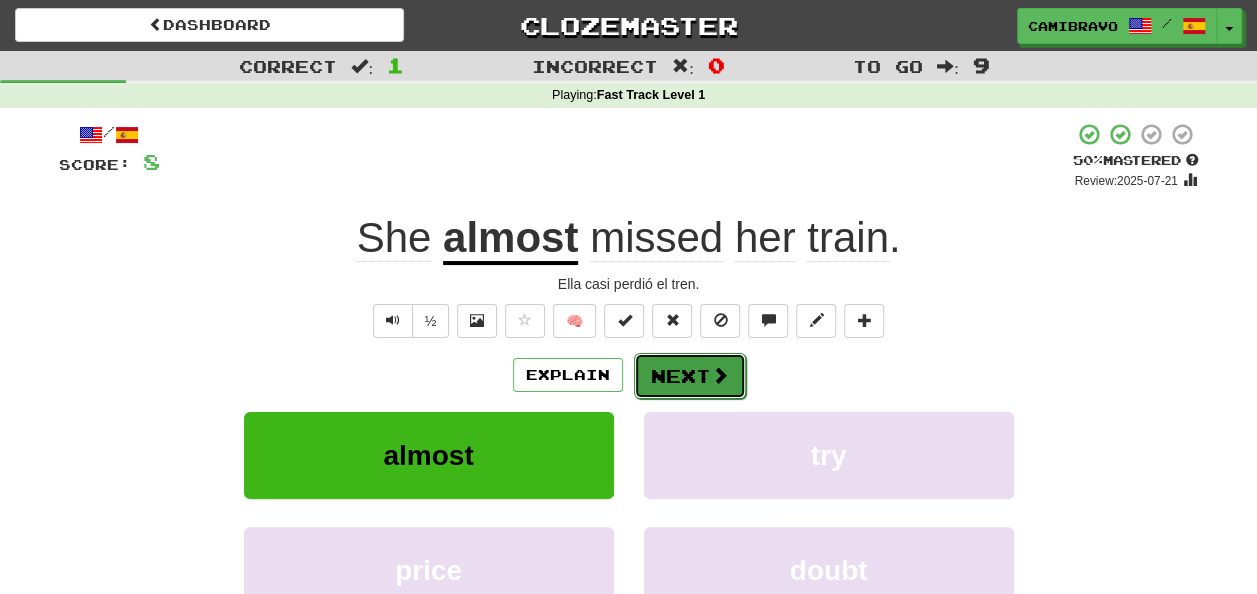 click on "Next" at bounding box center (690, 376) 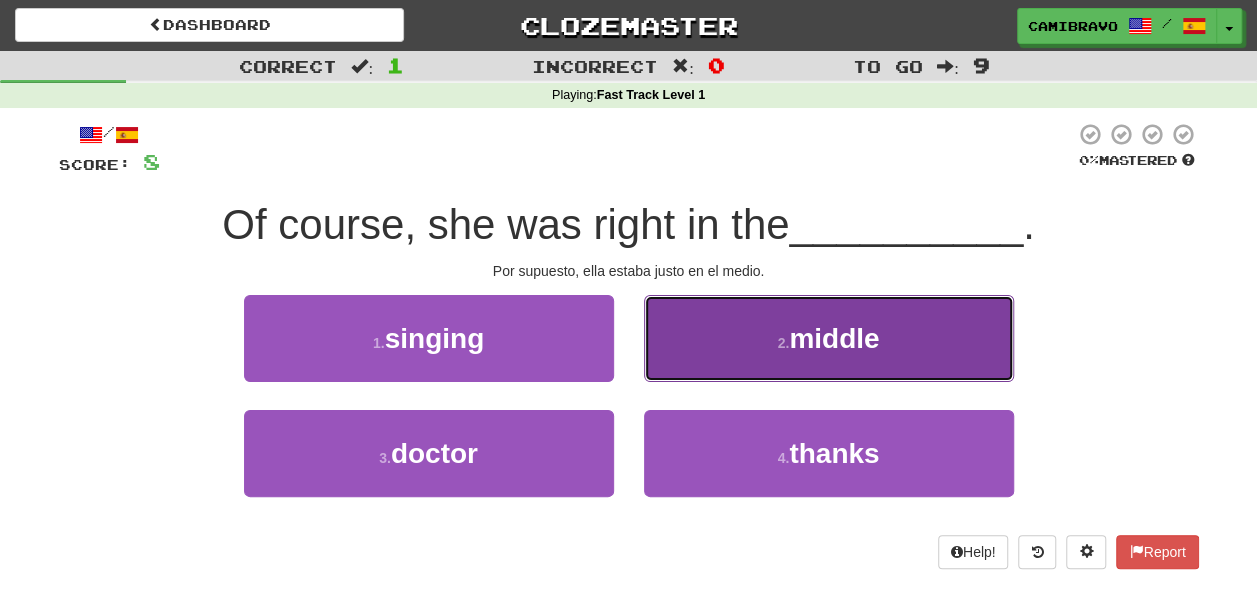 drag, startPoint x: 772, startPoint y: 338, endPoint x: 782, endPoint y: 339, distance: 10.049875 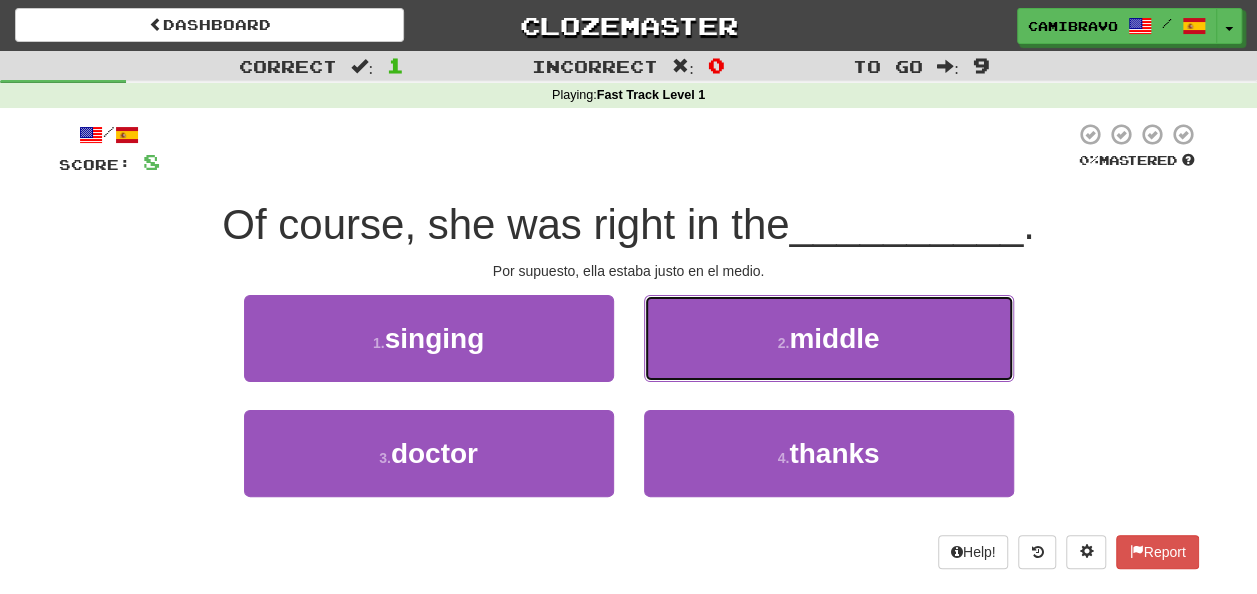click on "2 .  middle" at bounding box center [829, 338] 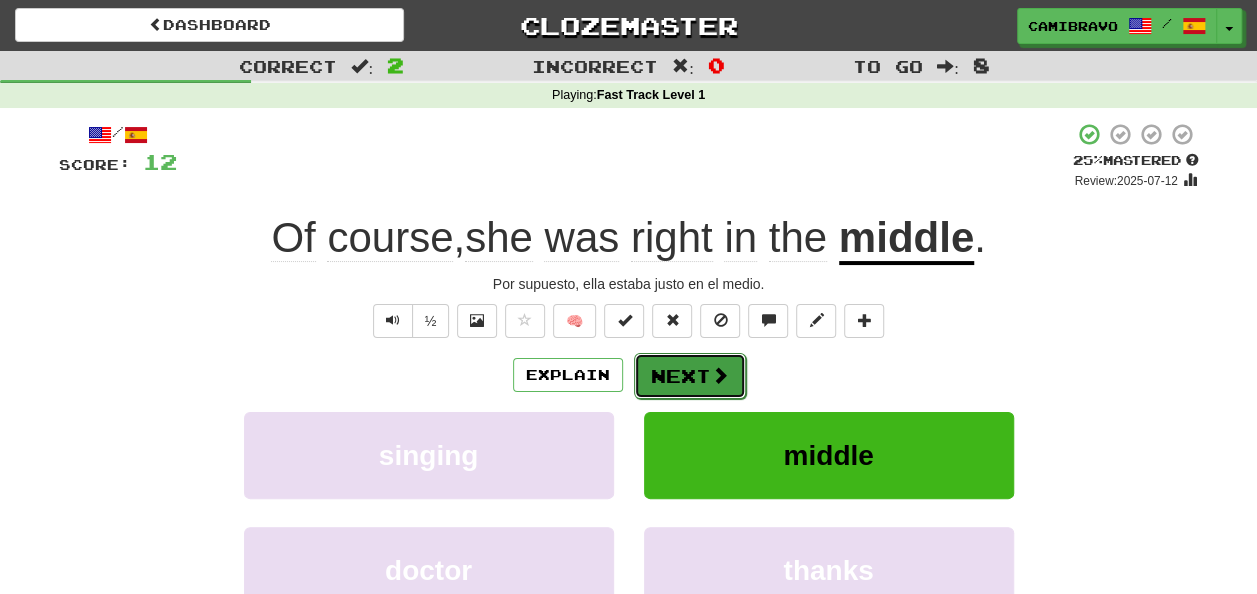 click on "Next" at bounding box center (690, 376) 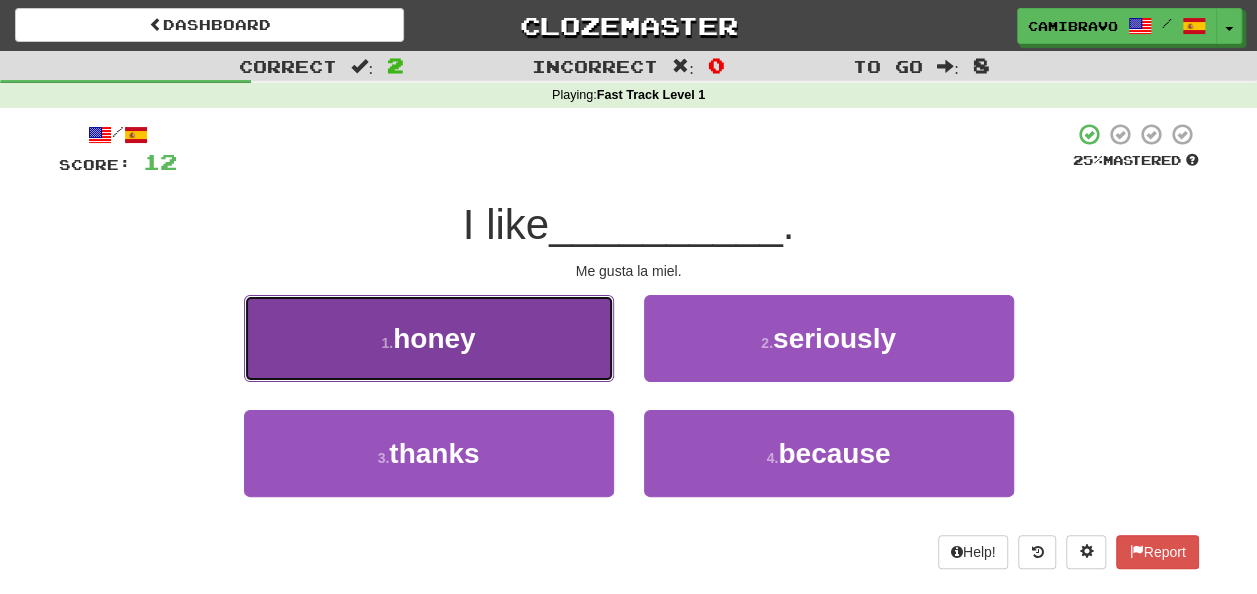 click on "1 .  honey" at bounding box center (429, 338) 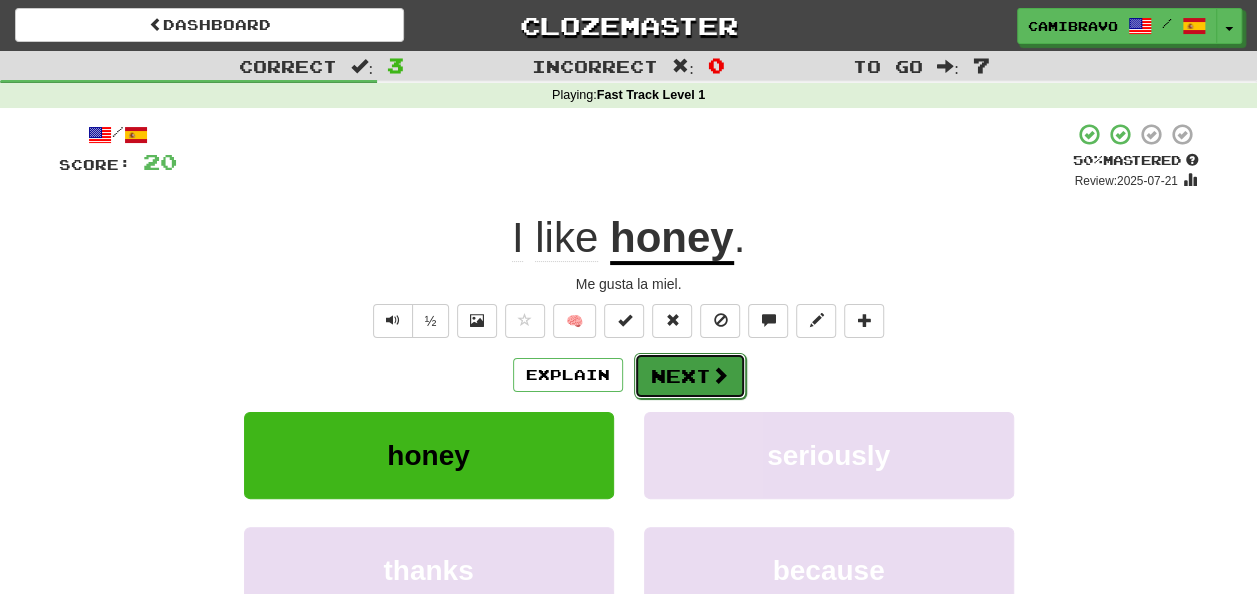 click on "Next" at bounding box center (690, 376) 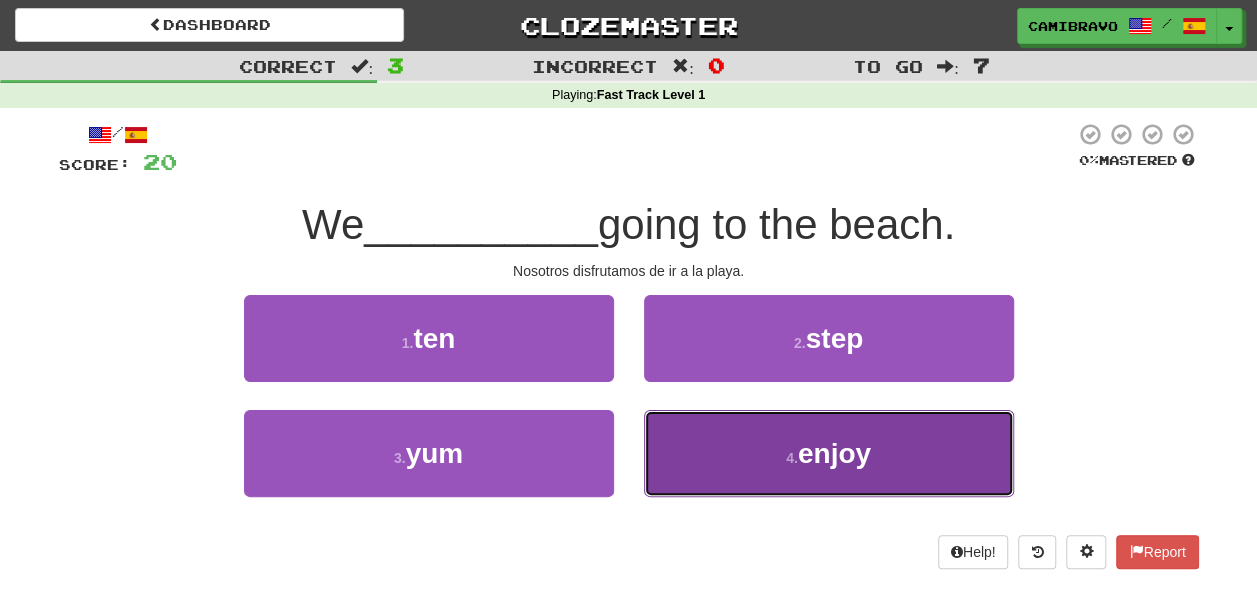 click on "4 .  enjoy" at bounding box center (829, 453) 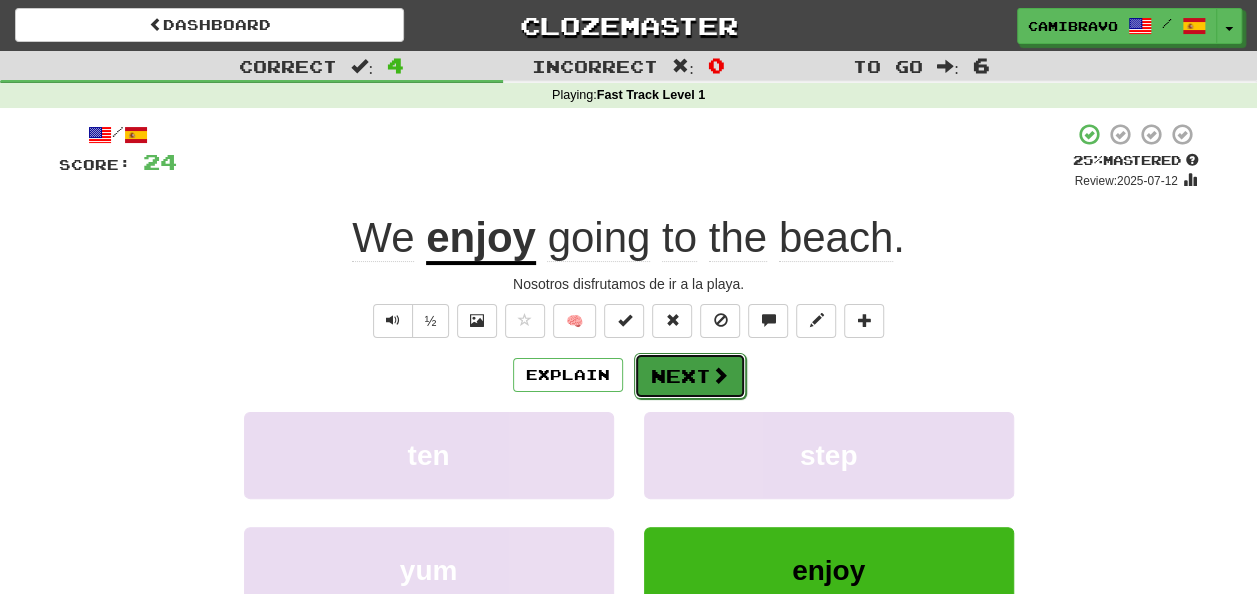 click on "Next" at bounding box center [690, 376] 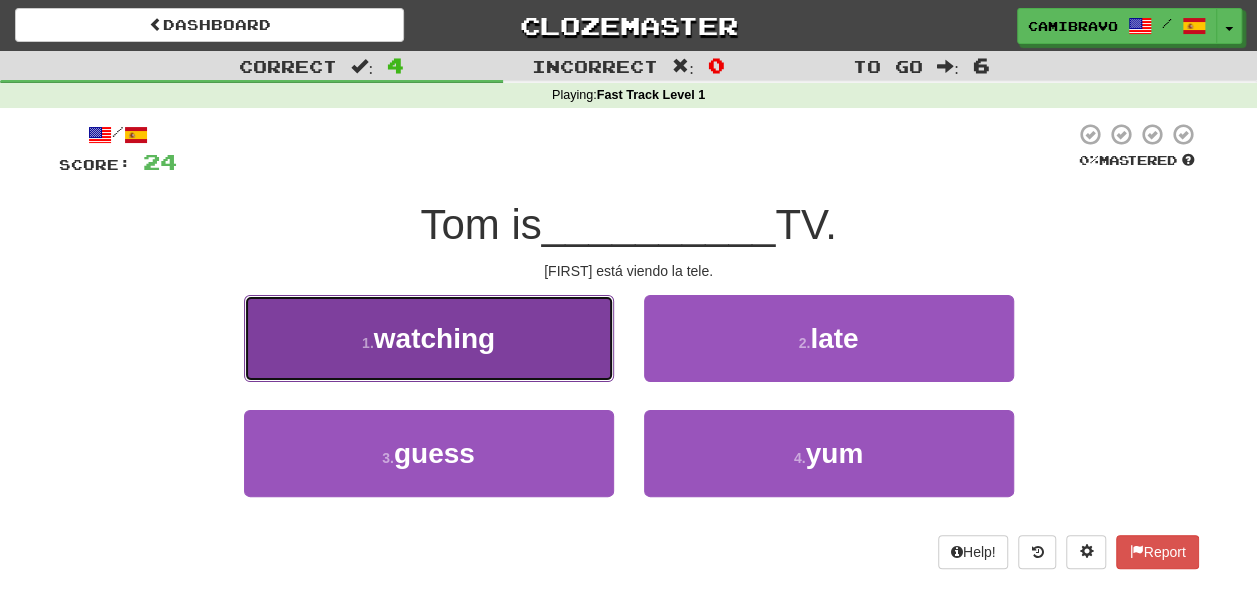 click on "1 .  watching" at bounding box center (429, 338) 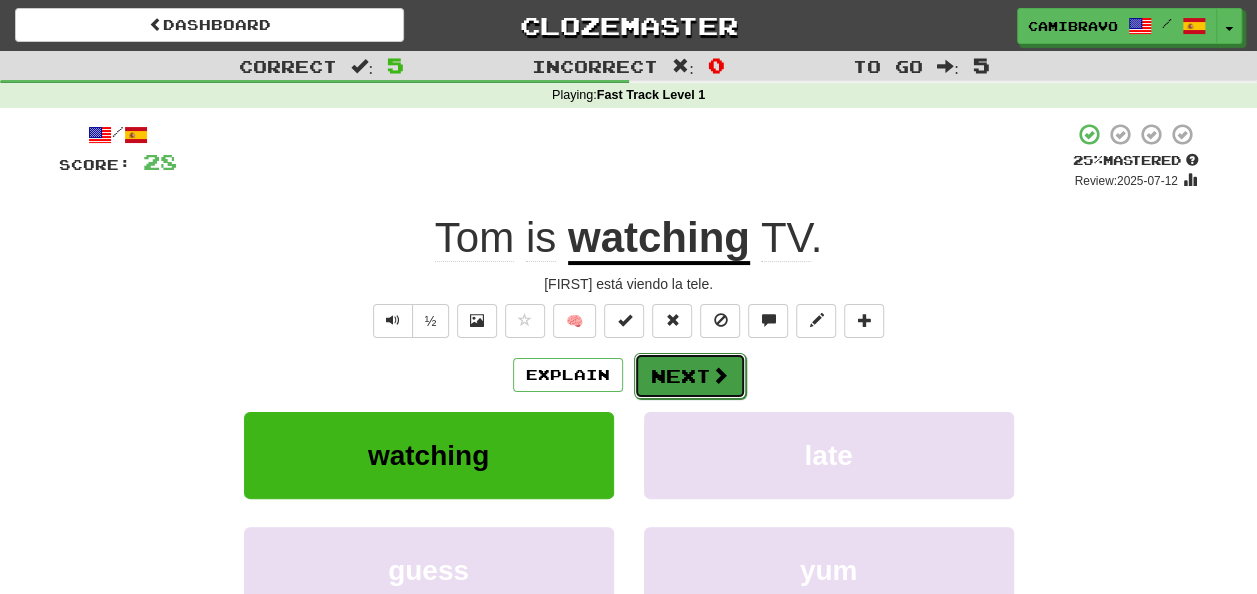 click on "Next" at bounding box center (690, 376) 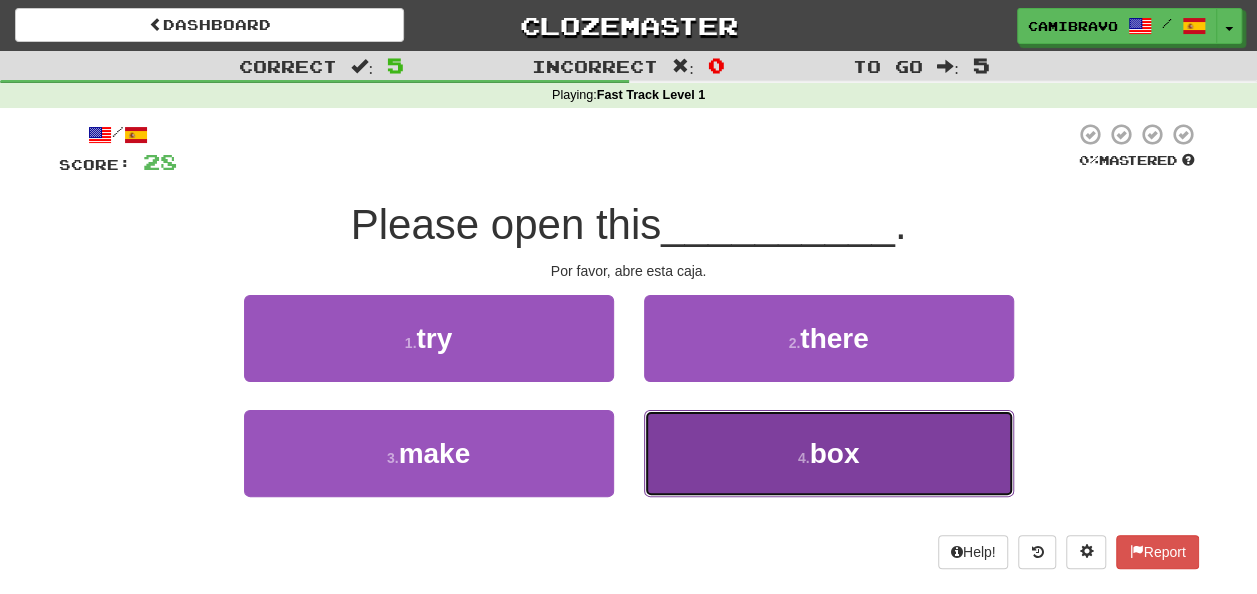 click on "4 .  box" at bounding box center [829, 453] 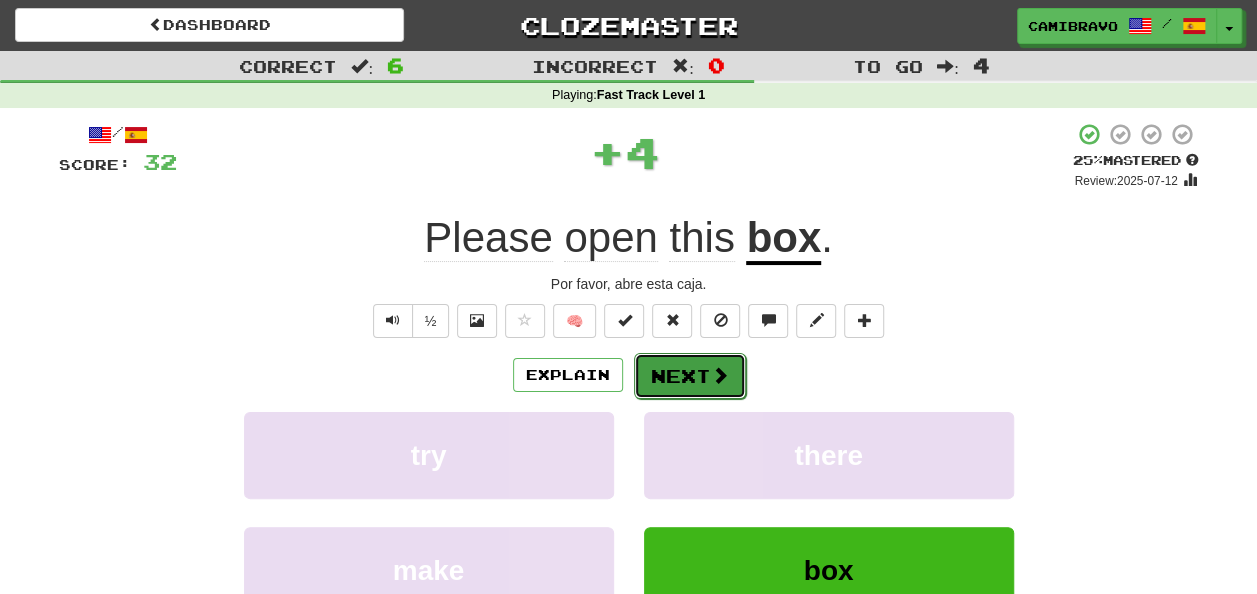 click on "Next" at bounding box center (690, 376) 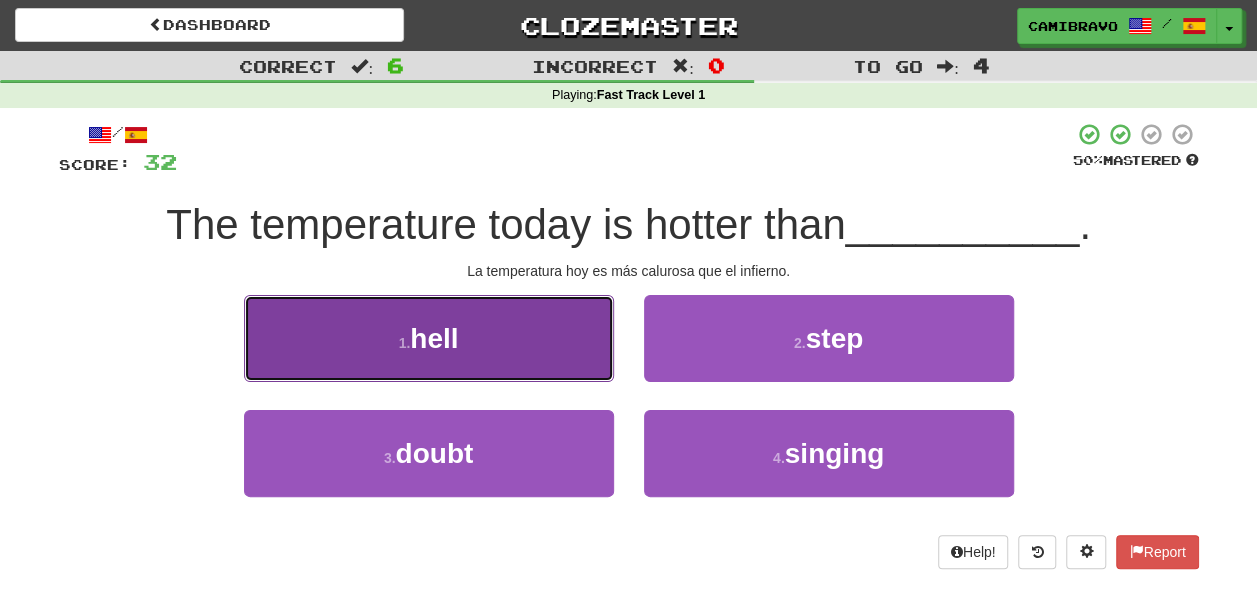 click on "1 .  hell" at bounding box center [429, 338] 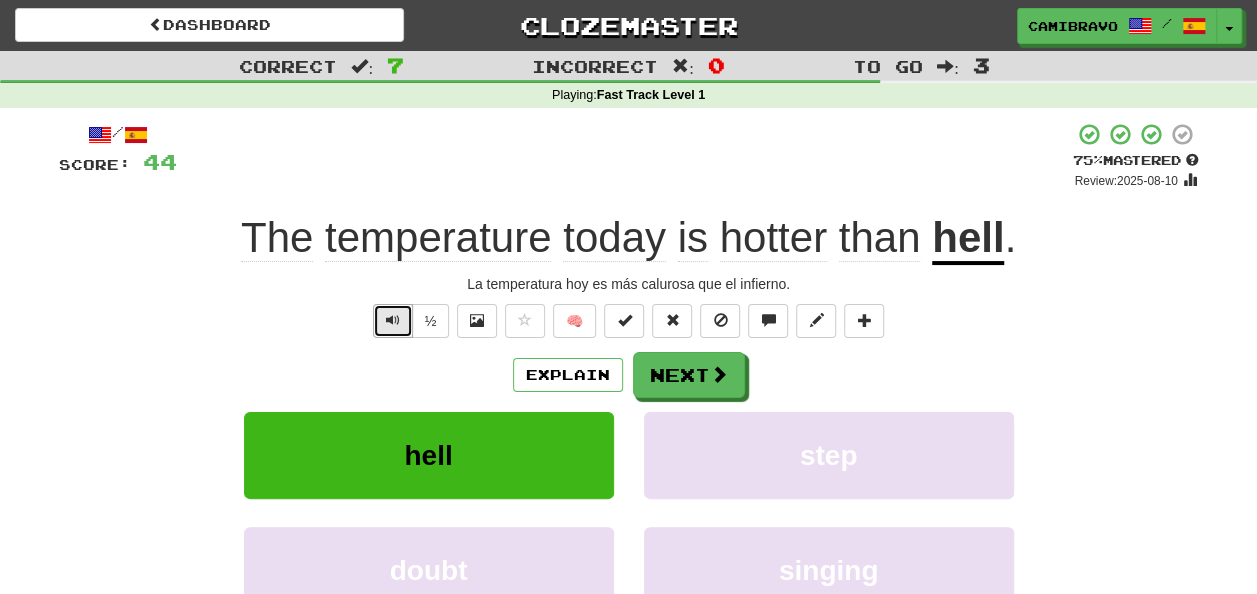 click at bounding box center [393, 320] 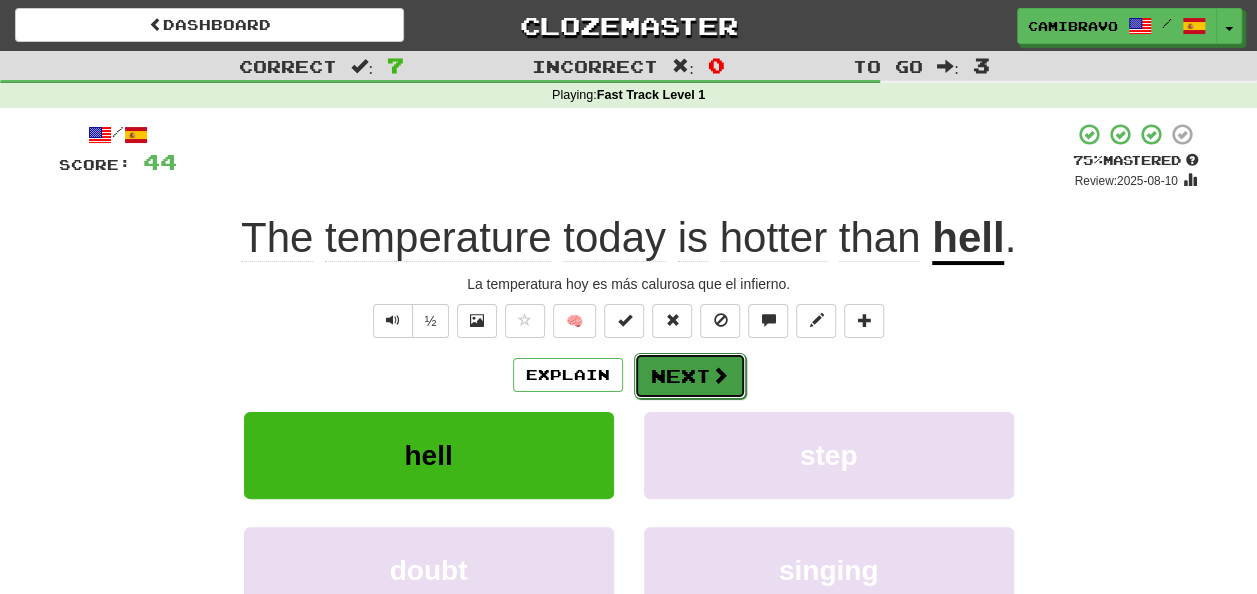 click on "Next" at bounding box center [690, 376] 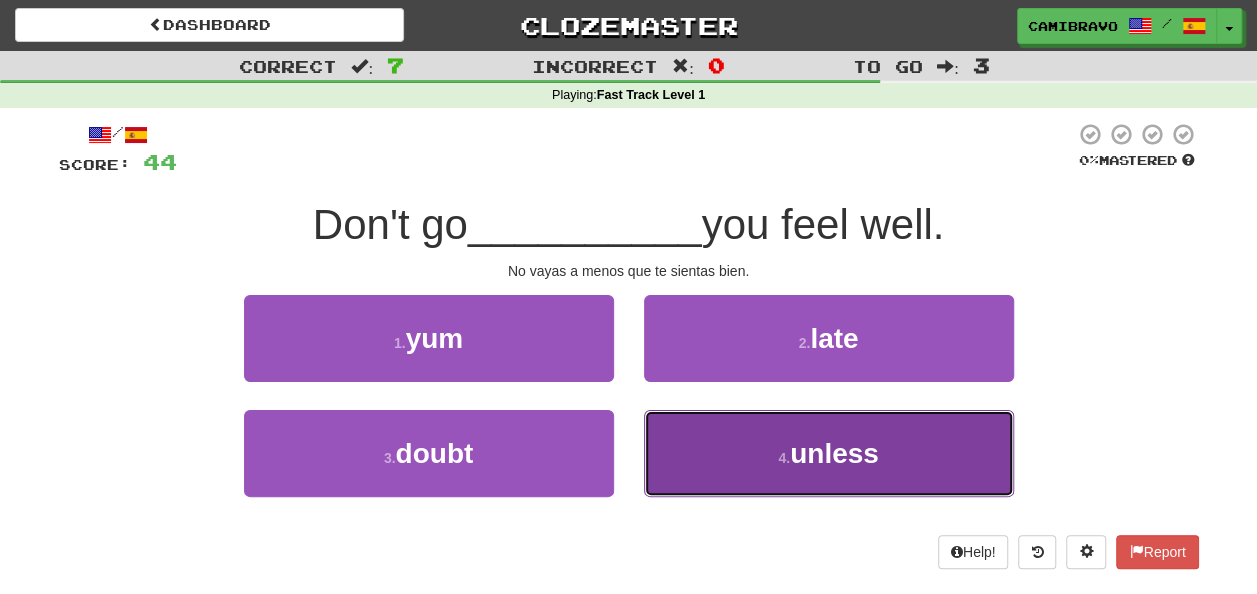 click on "4 .  unless" at bounding box center (829, 453) 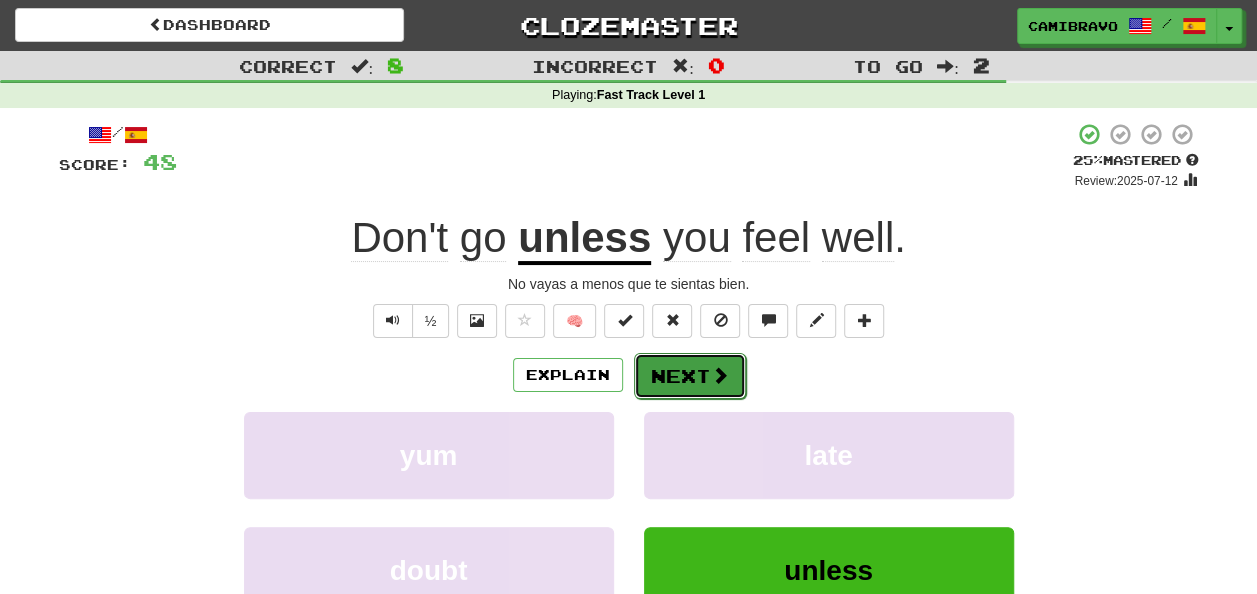 click on "Next" at bounding box center (690, 376) 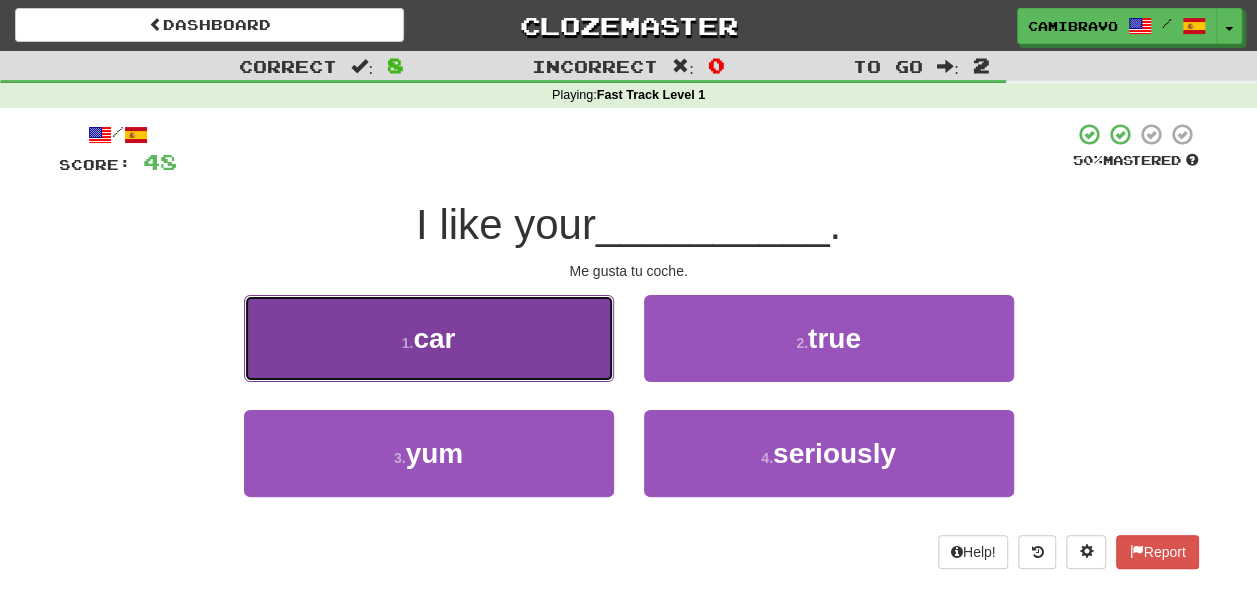 click on "1 .  car" at bounding box center [429, 338] 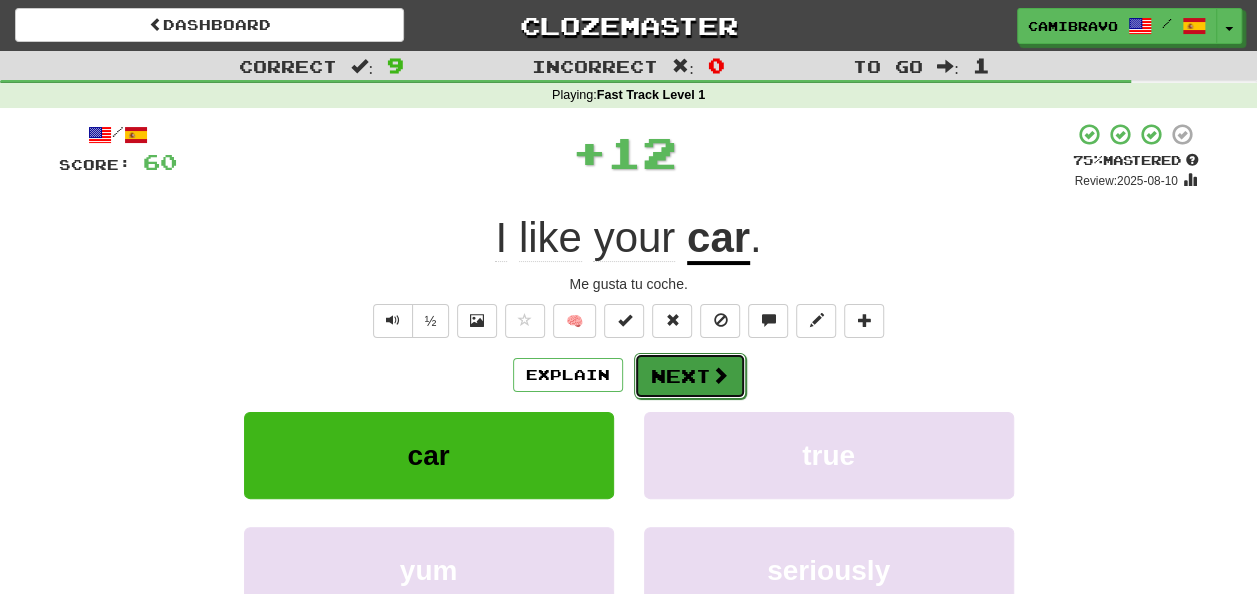 click on "Next" at bounding box center (690, 376) 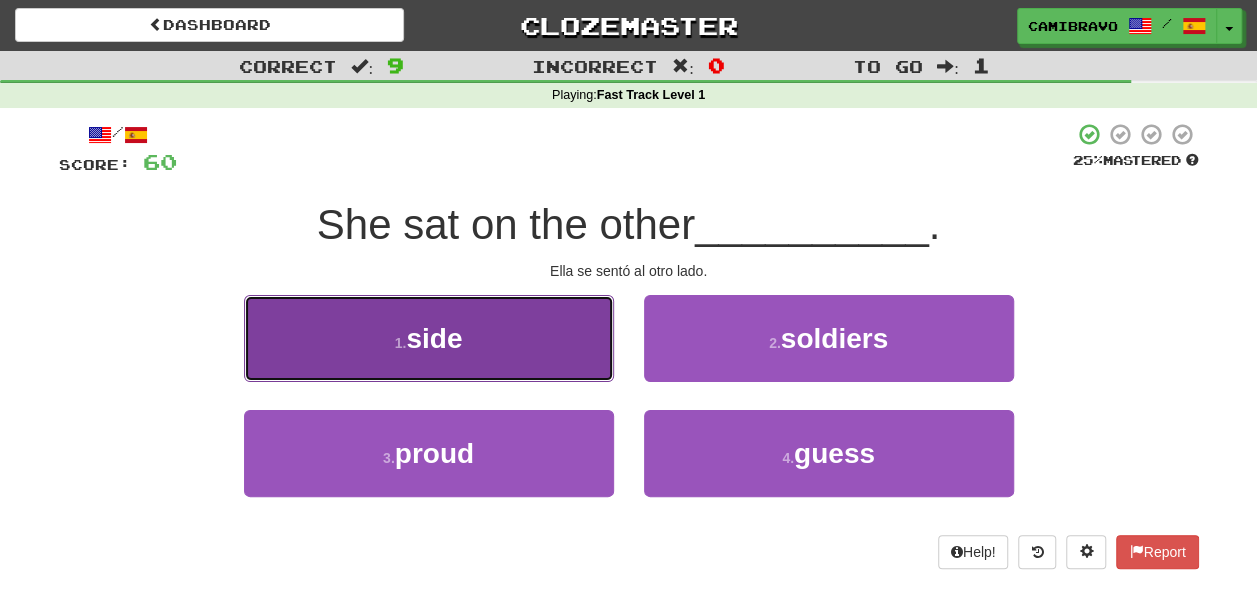 click on "1 .  side" at bounding box center [429, 338] 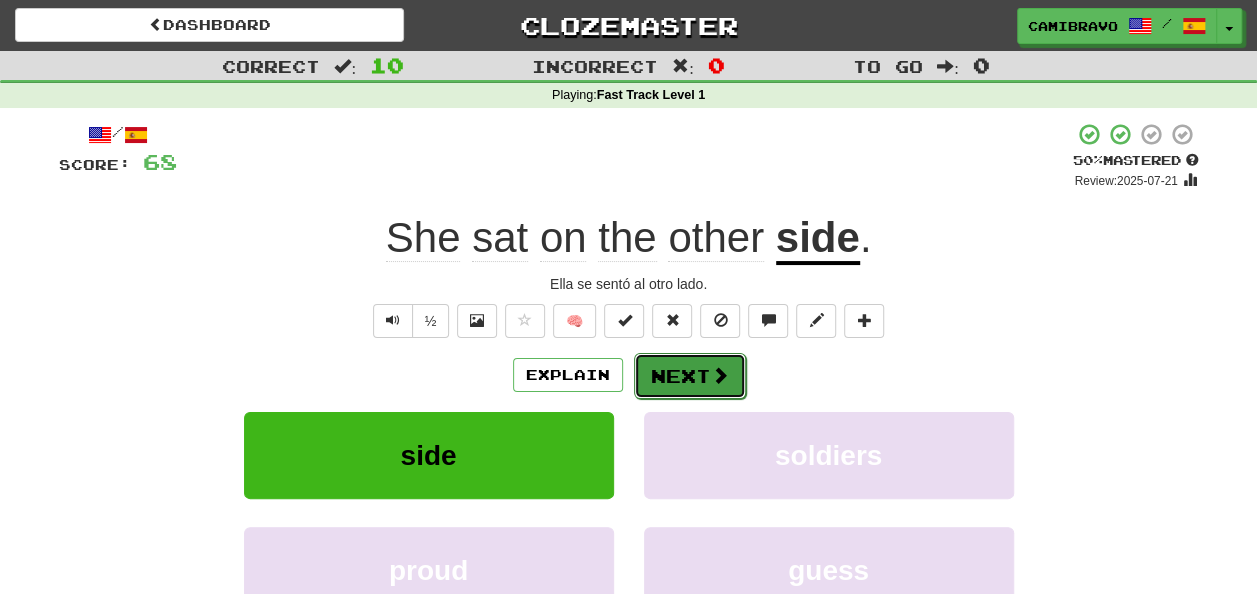 click on "Next" at bounding box center [690, 376] 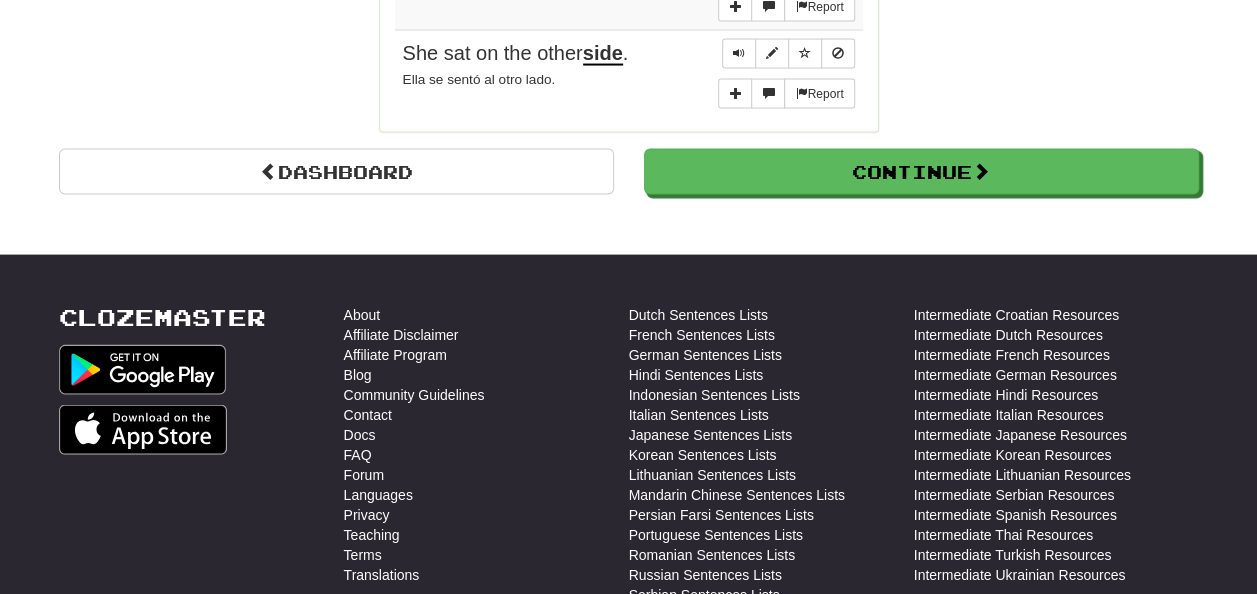 scroll, scrollTop: 2175, scrollLeft: 0, axis: vertical 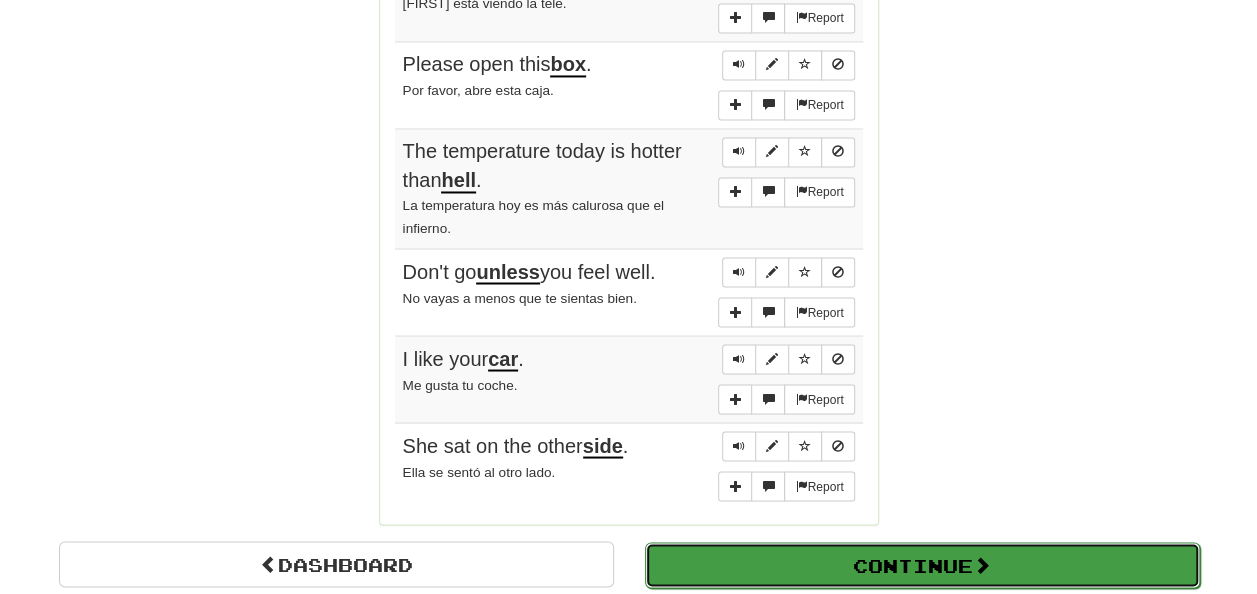 click on "Continue" at bounding box center (922, 565) 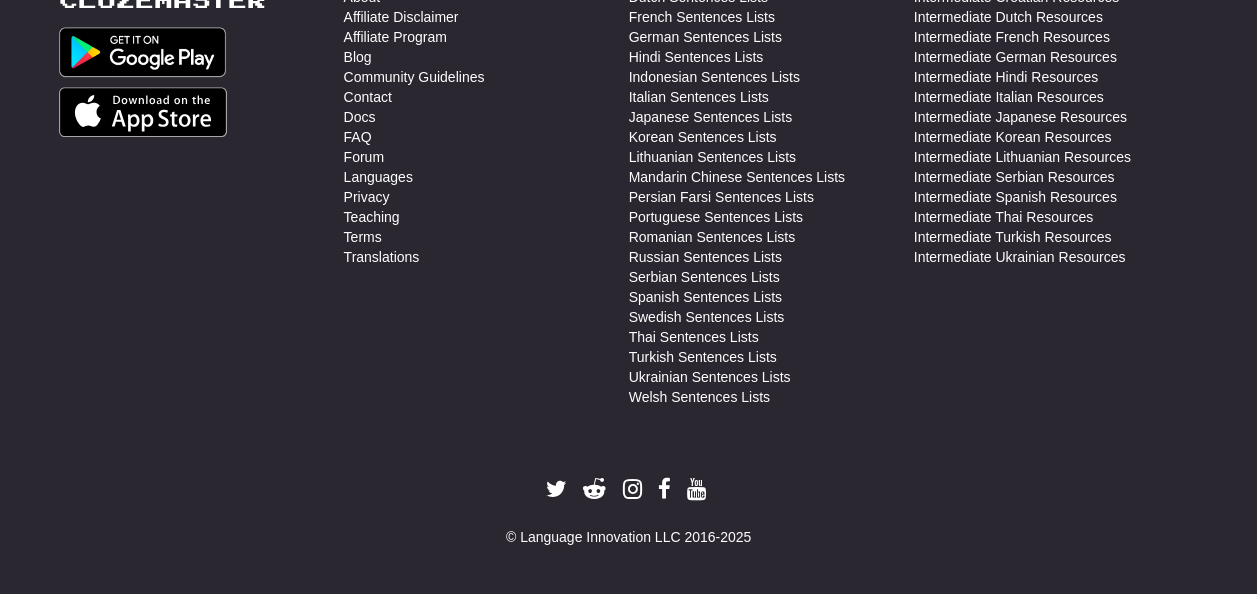 scroll, scrollTop: 711, scrollLeft: 0, axis: vertical 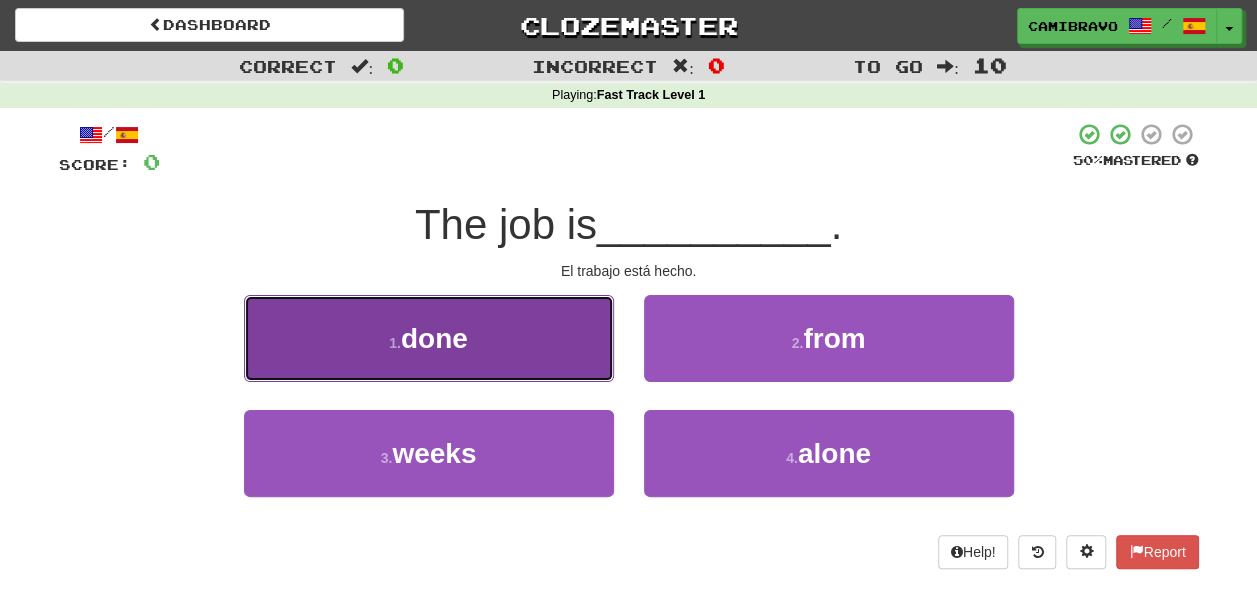 click on "1 .  done" at bounding box center (429, 338) 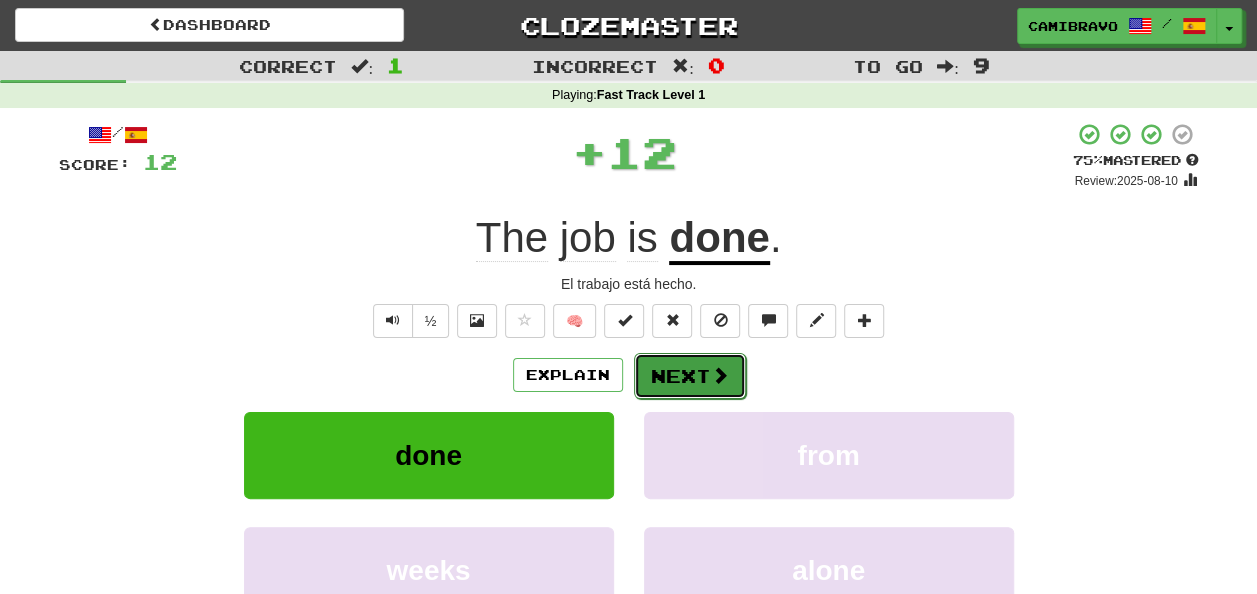 click on "Next" at bounding box center (690, 376) 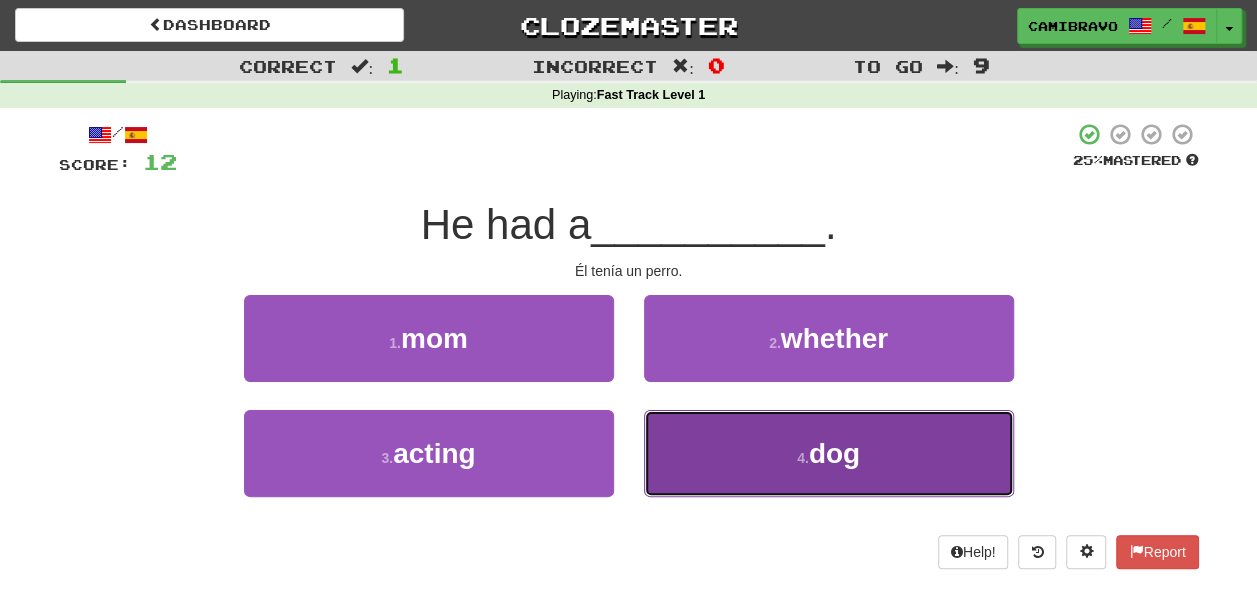 click on "4 .  dog" at bounding box center (829, 453) 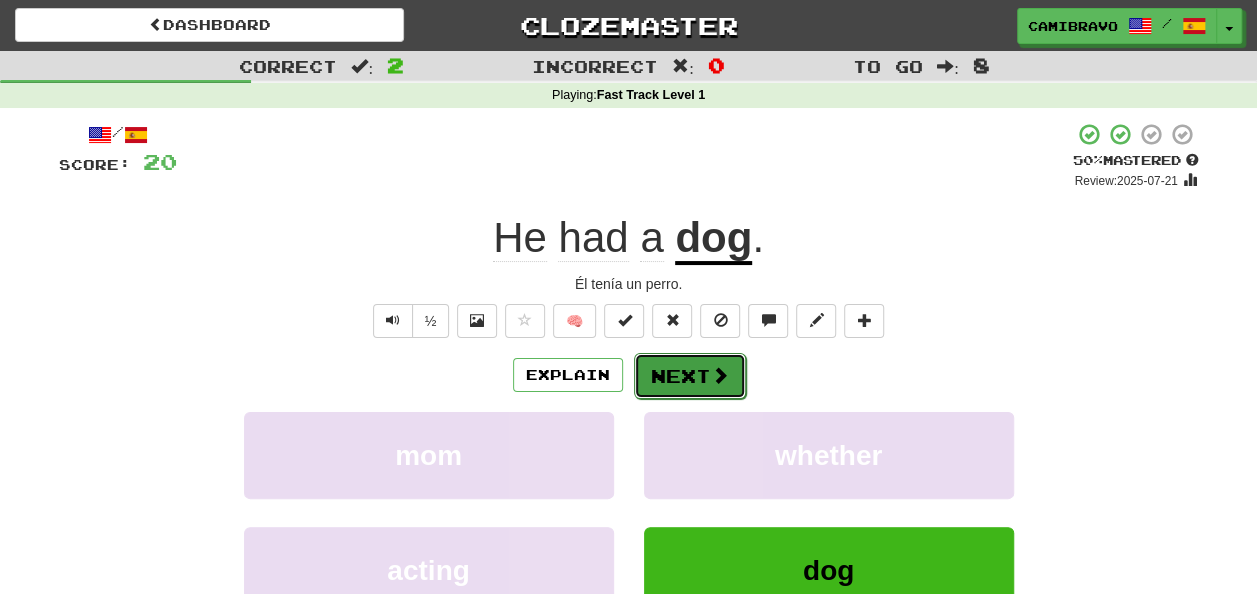 click on "Next" at bounding box center (690, 376) 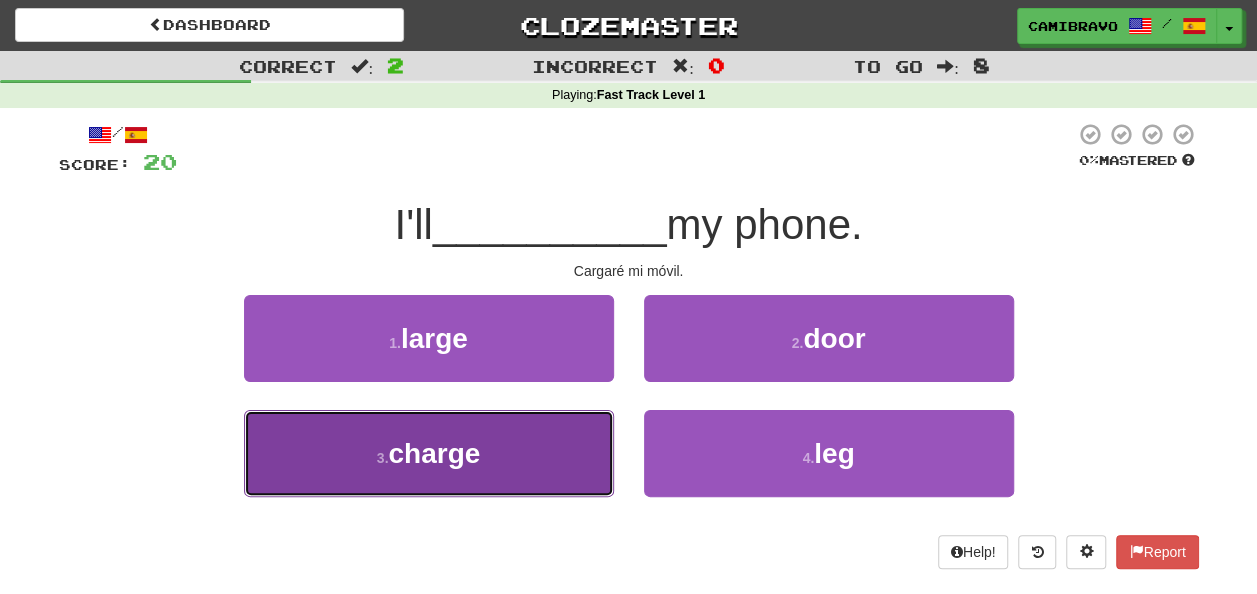click on "3 .  charge" at bounding box center [429, 453] 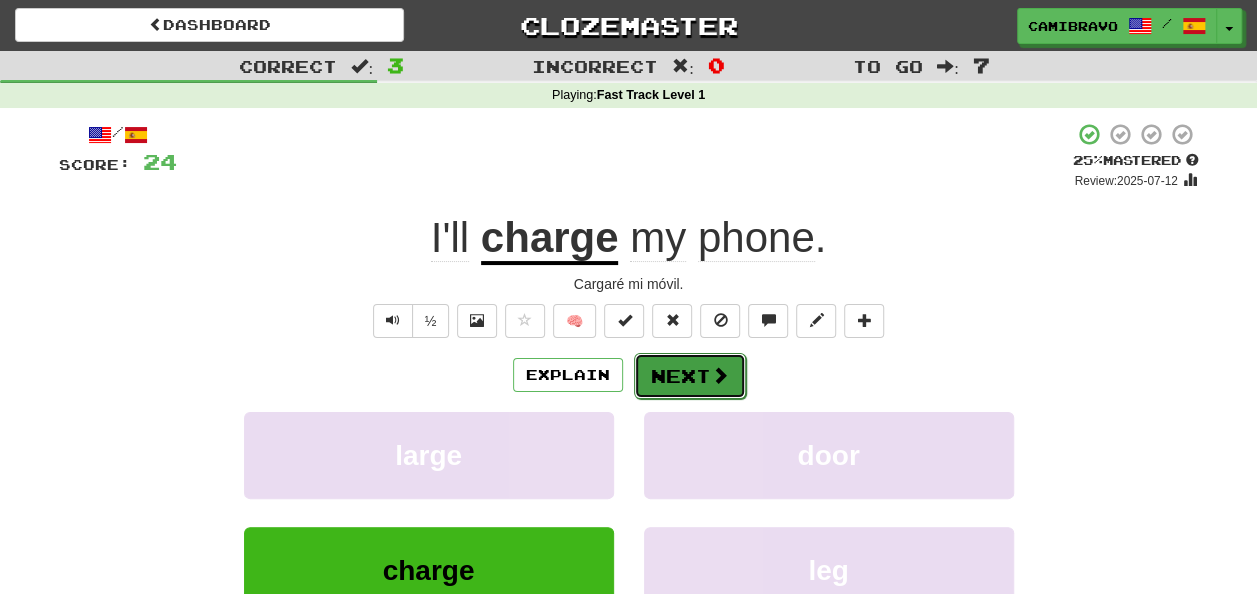 click on "Next" at bounding box center (690, 376) 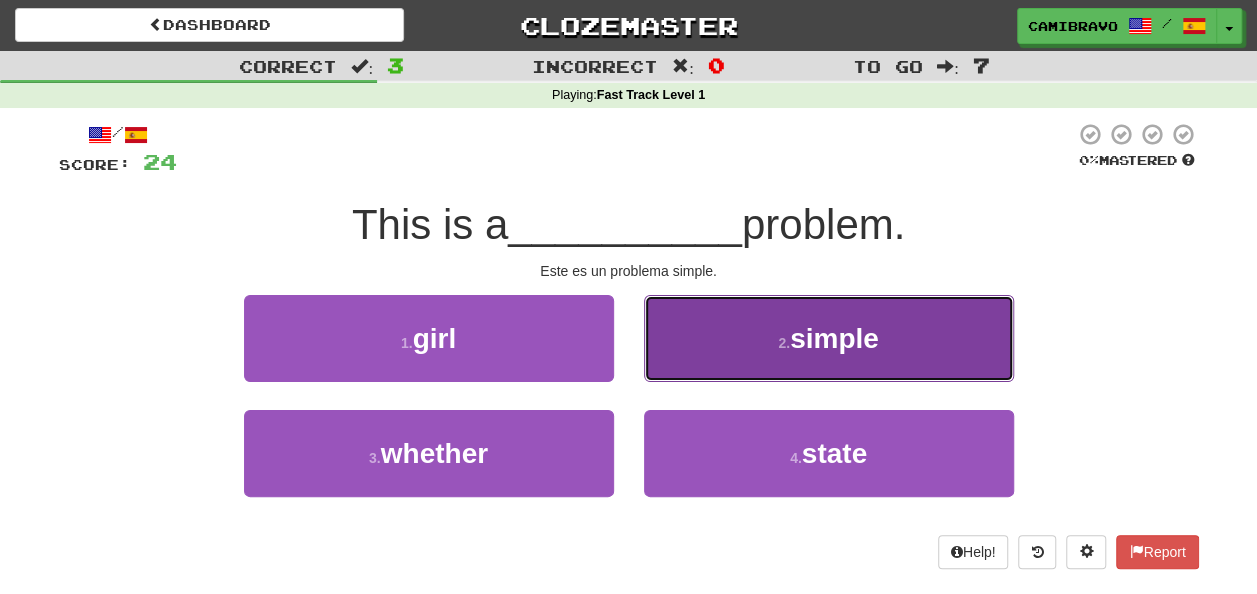 click on "2 .  simple" at bounding box center (829, 338) 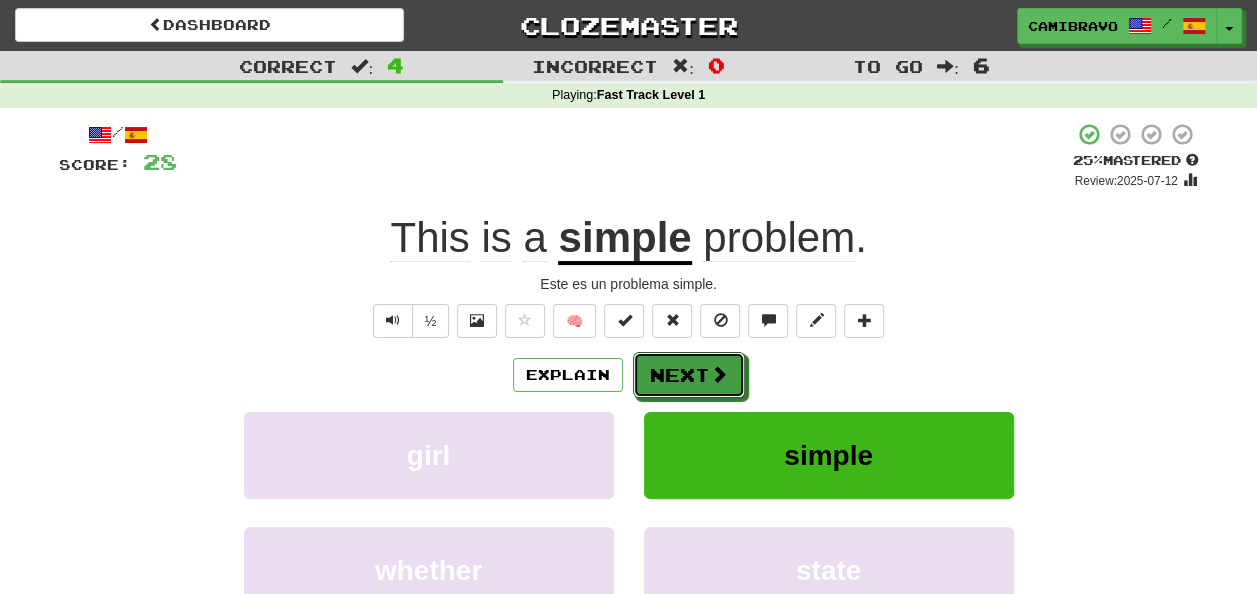 click on "Next" at bounding box center [689, 375] 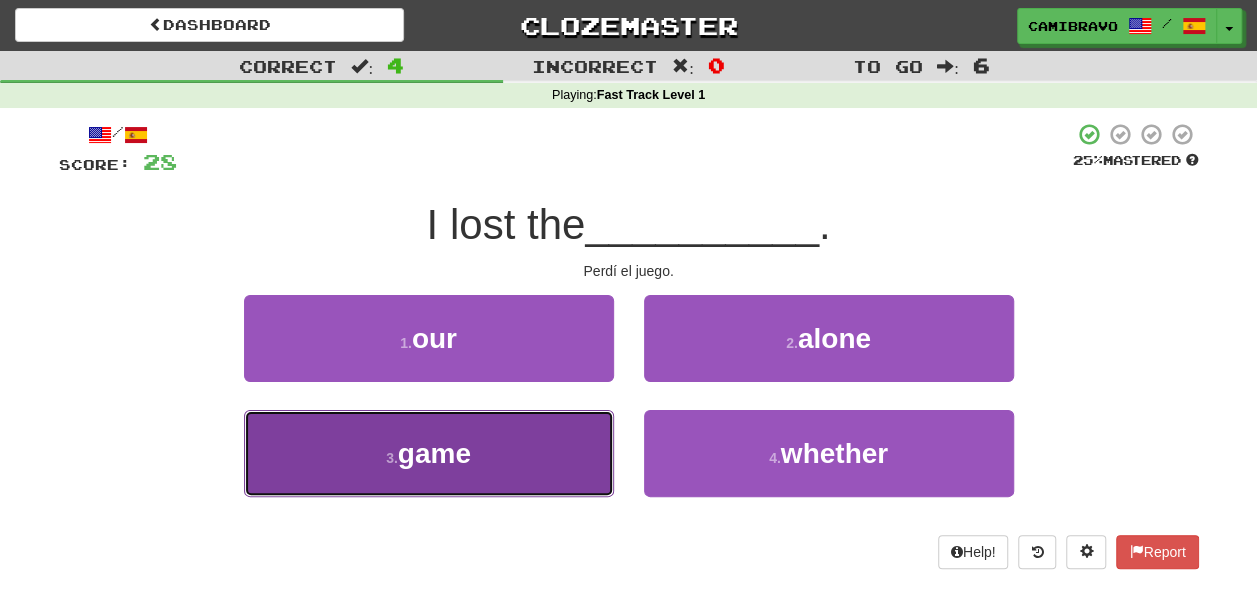 click on "3 .  game" at bounding box center [429, 453] 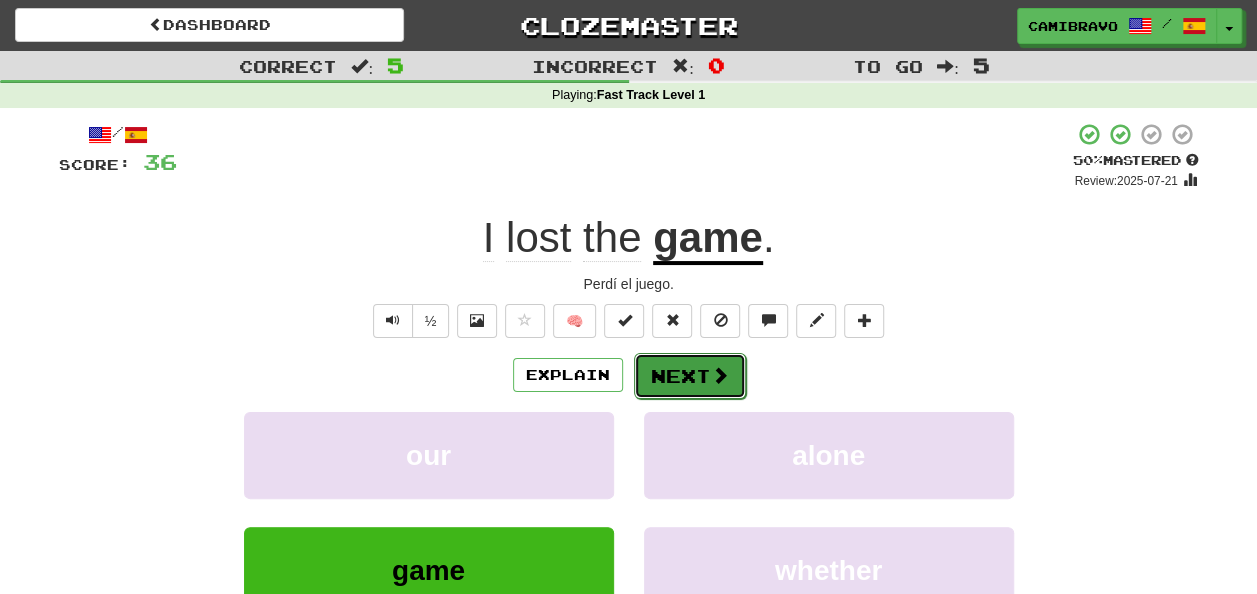 click at bounding box center [720, 375] 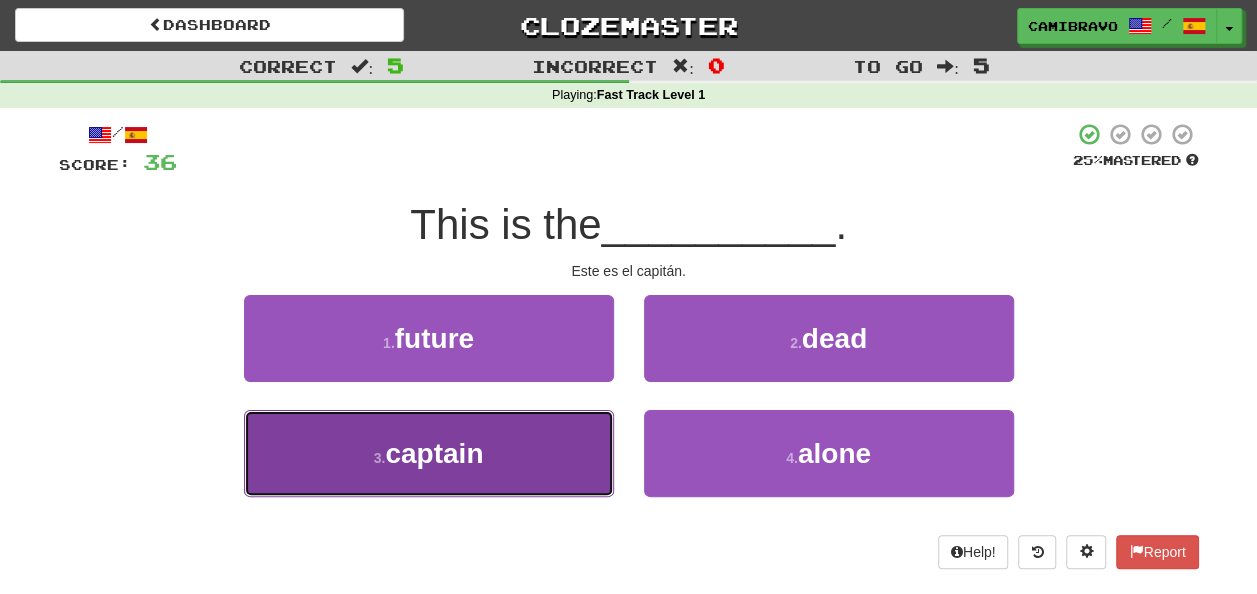 click on "3 .  captain" at bounding box center (429, 453) 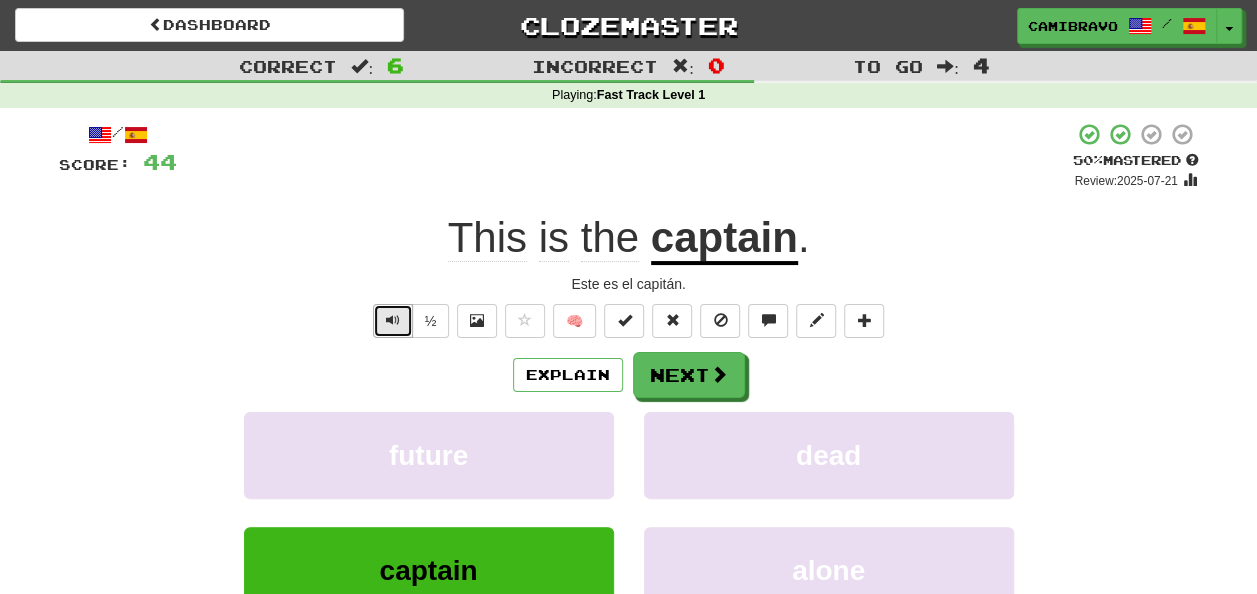 click at bounding box center [393, 320] 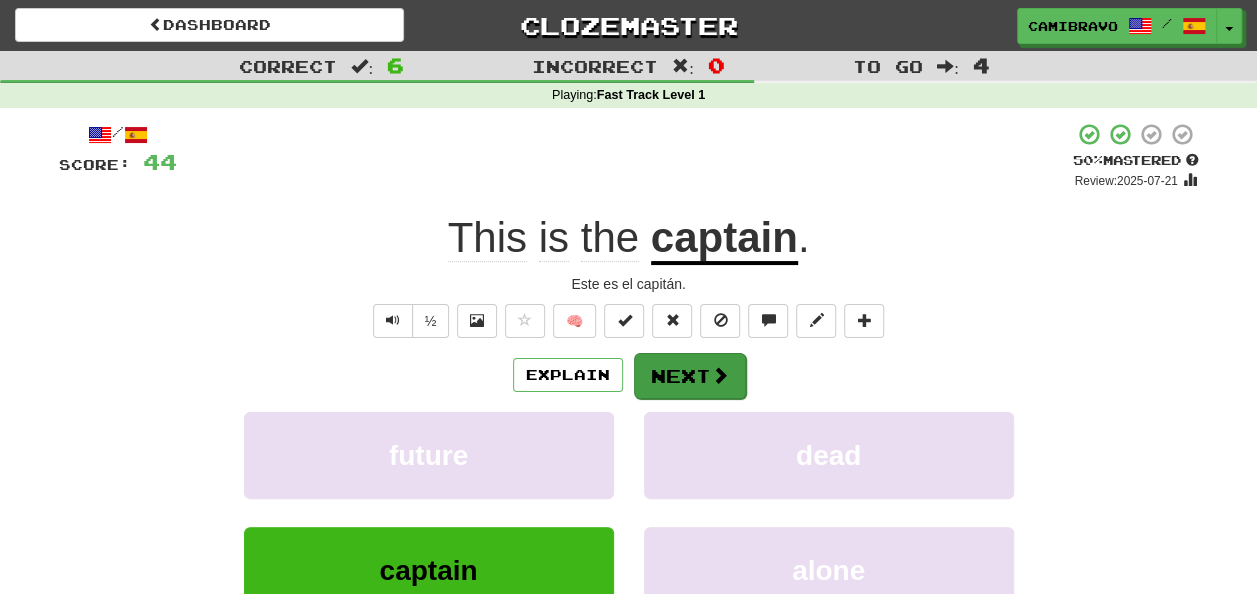 click on "/  Score:   44 + 8 50 %  Mastered Review:  2025-07-21 This   is   the   captain . Este es el capitán. ½ 🧠 Explain Next future dead captain alone Learn more: future dead captain alone  Help!  Report" at bounding box center [629, 419] 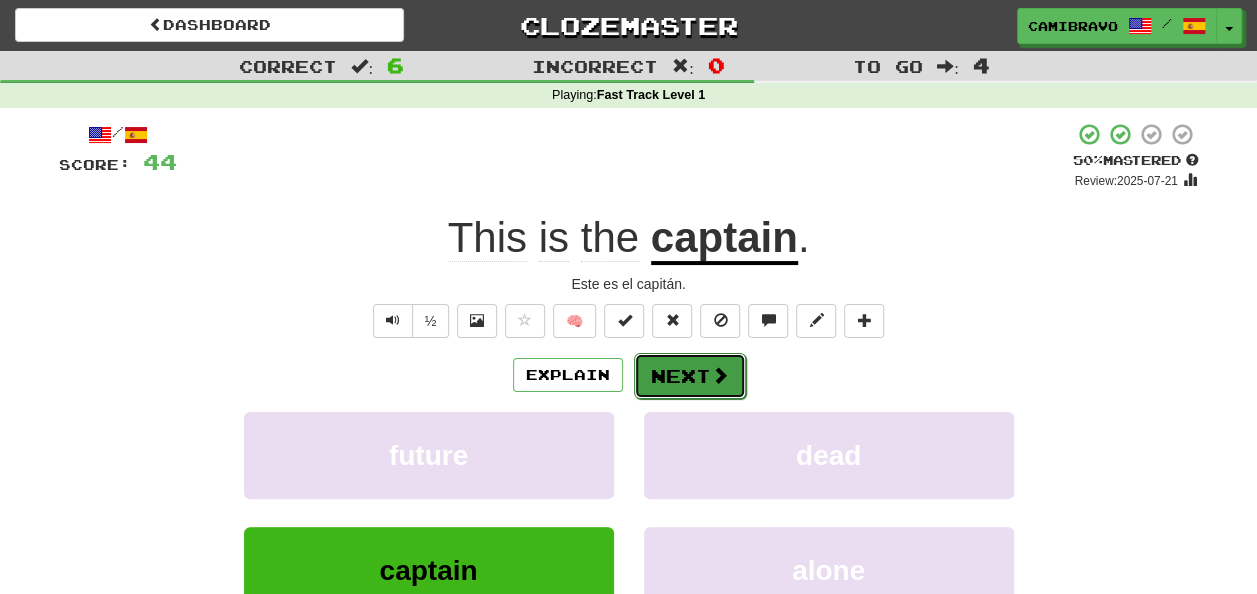 click on "Next" at bounding box center [690, 376] 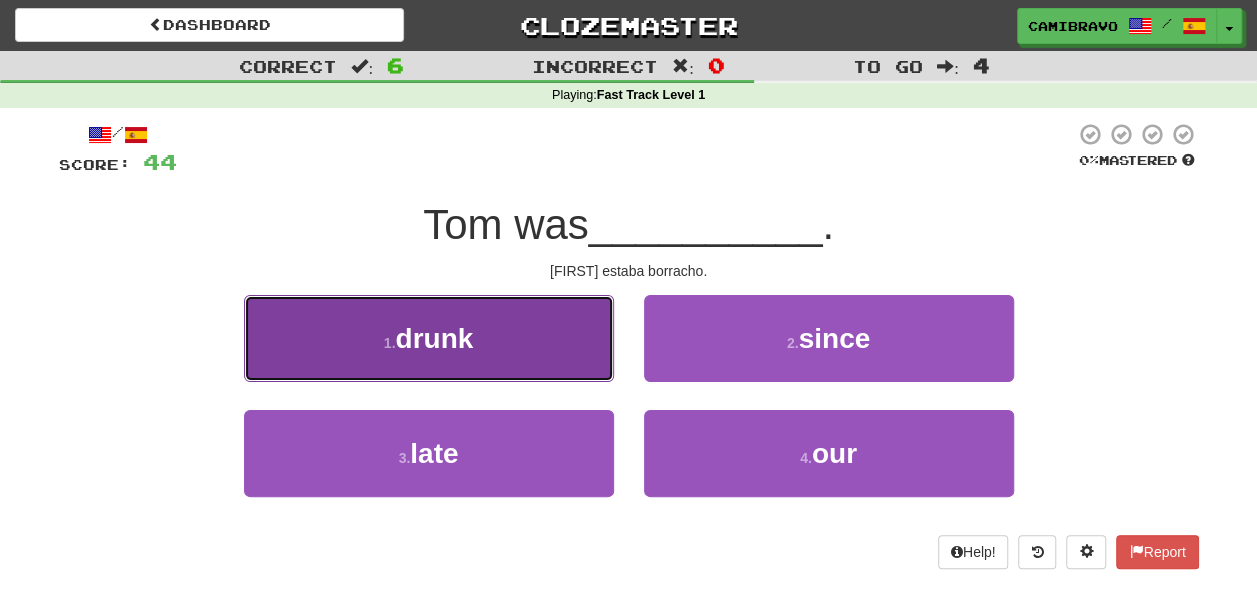 click on "1 .  drunk" at bounding box center [429, 338] 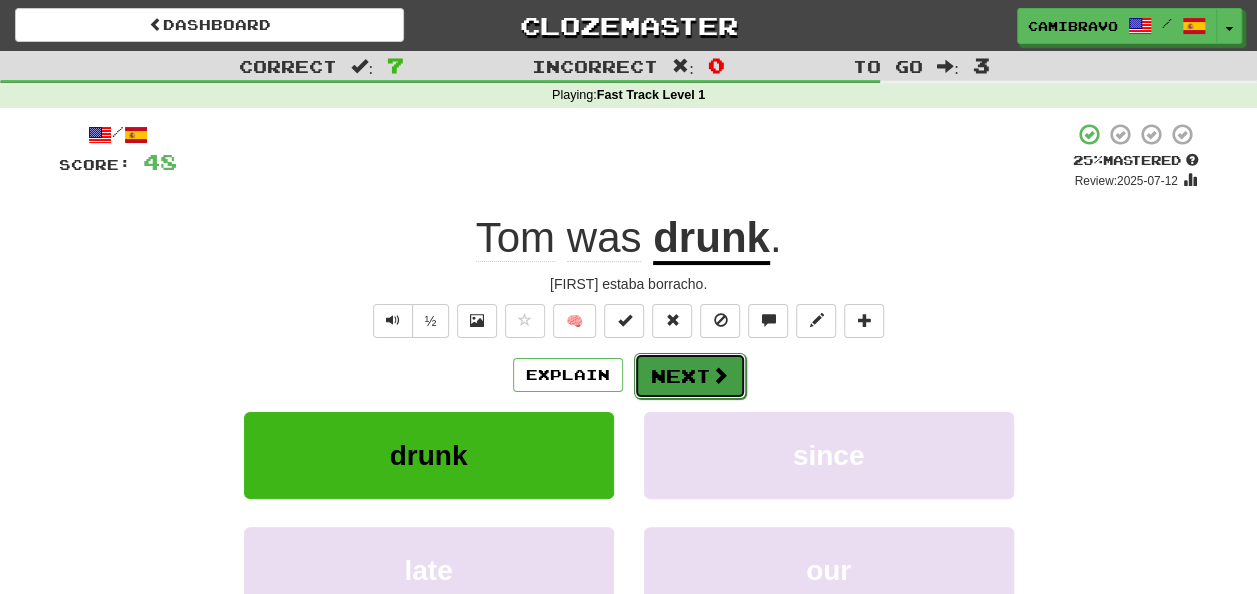 click on "Next" at bounding box center (690, 376) 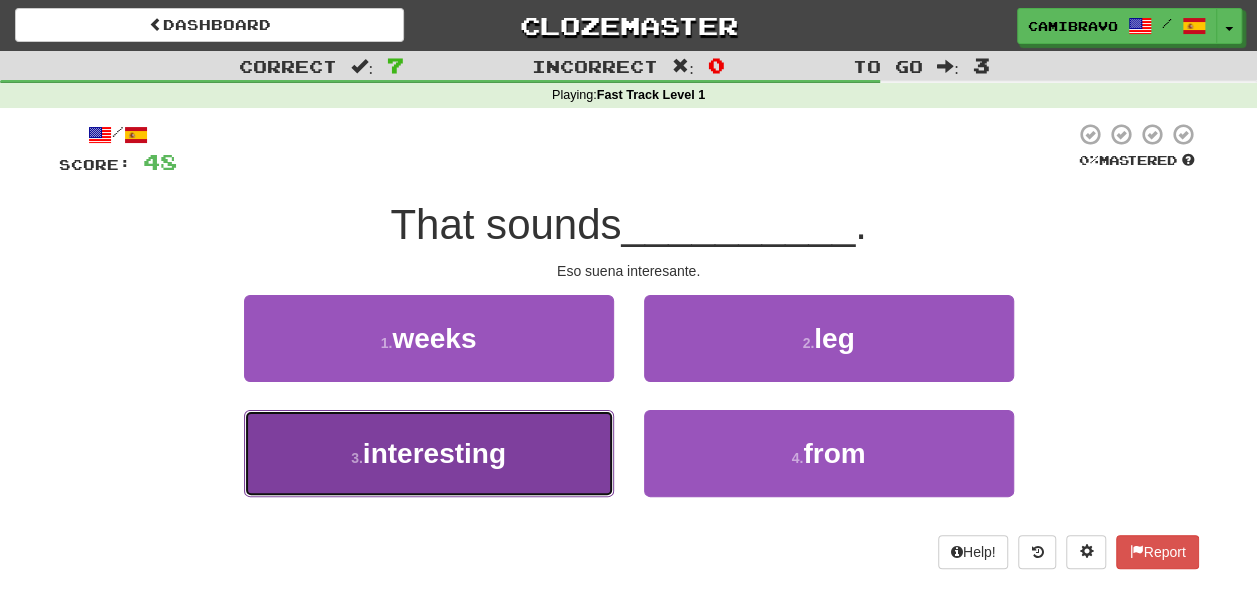 click on "3 .  interesting" at bounding box center [429, 453] 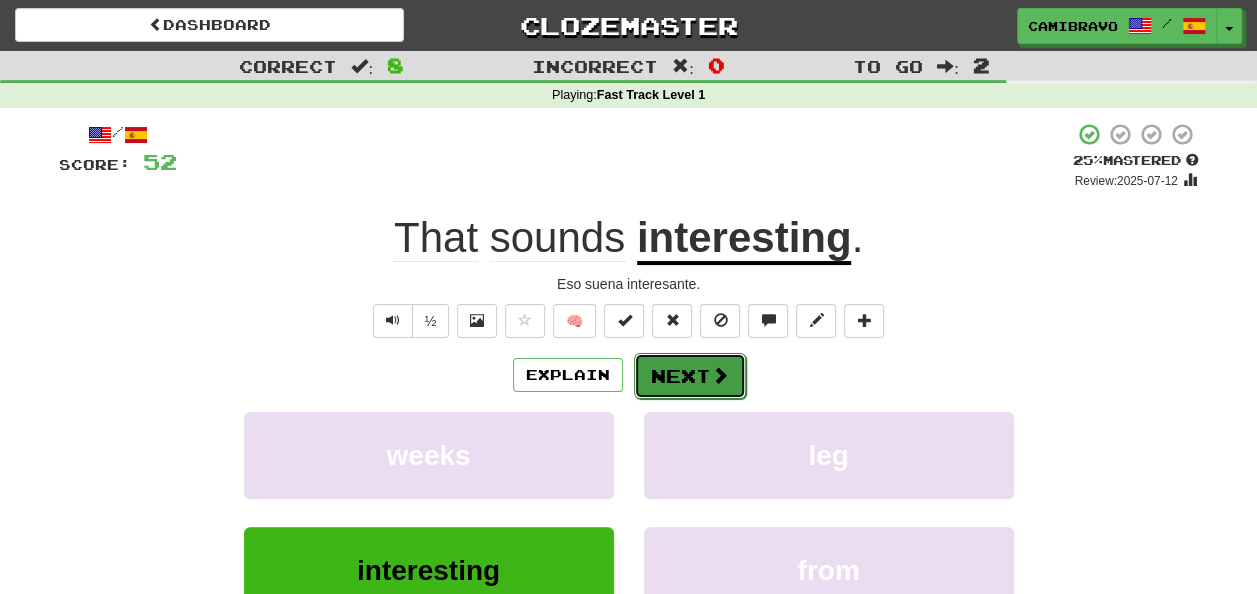 click on "Next" at bounding box center [690, 376] 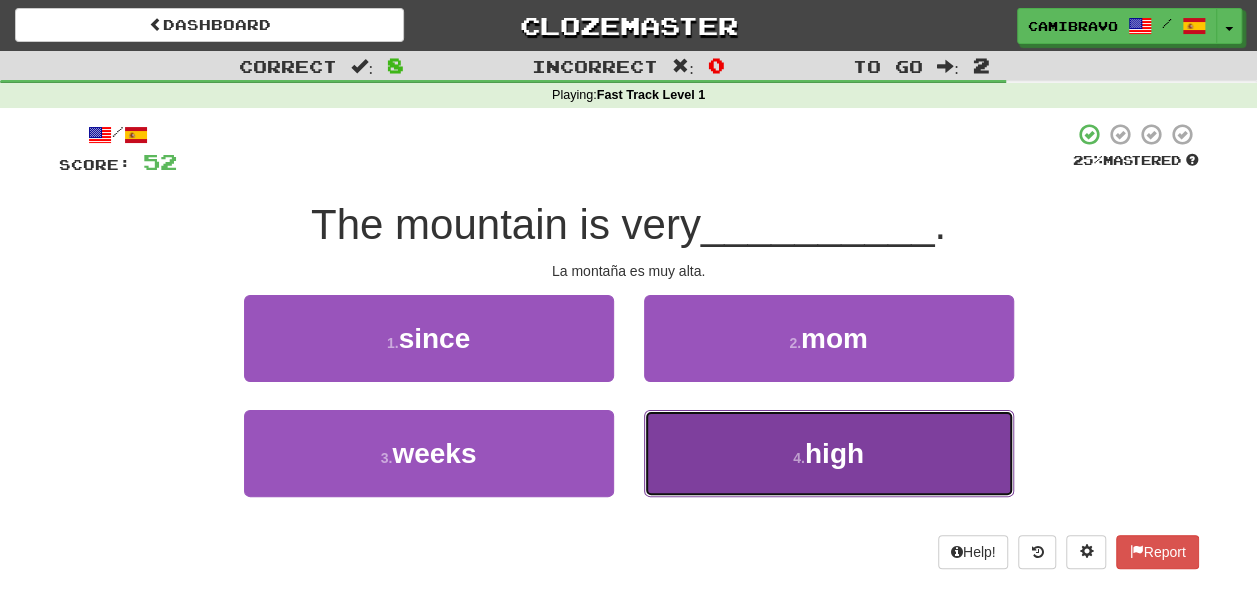 click on "4 .  high" at bounding box center (829, 453) 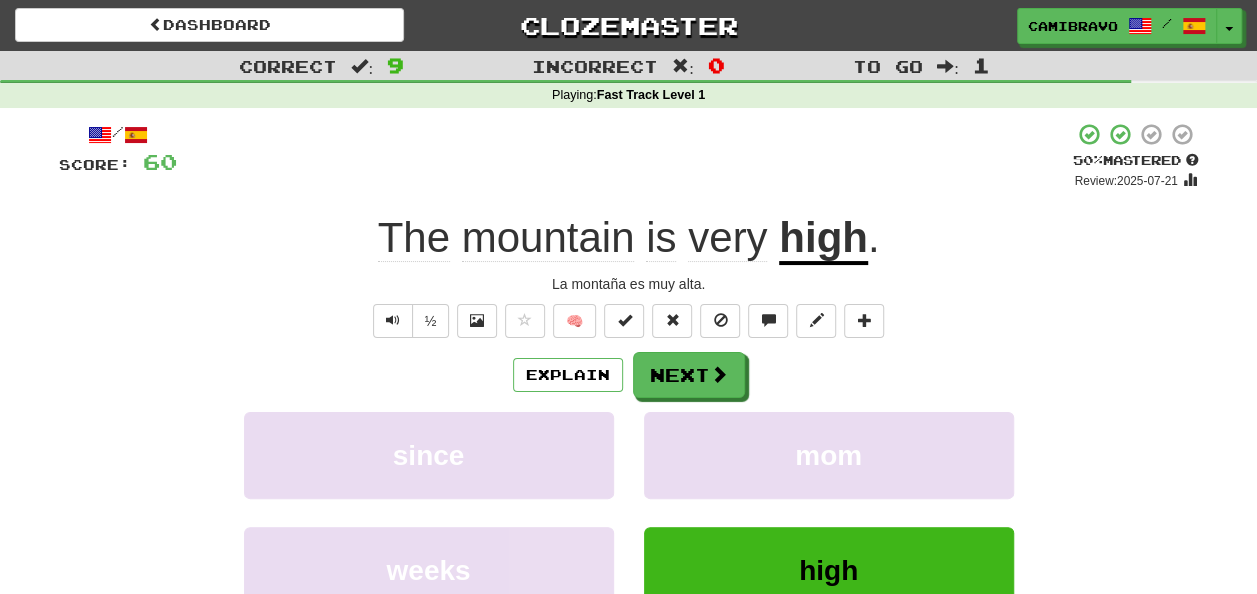 click on "½ 🧠" at bounding box center [629, 321] 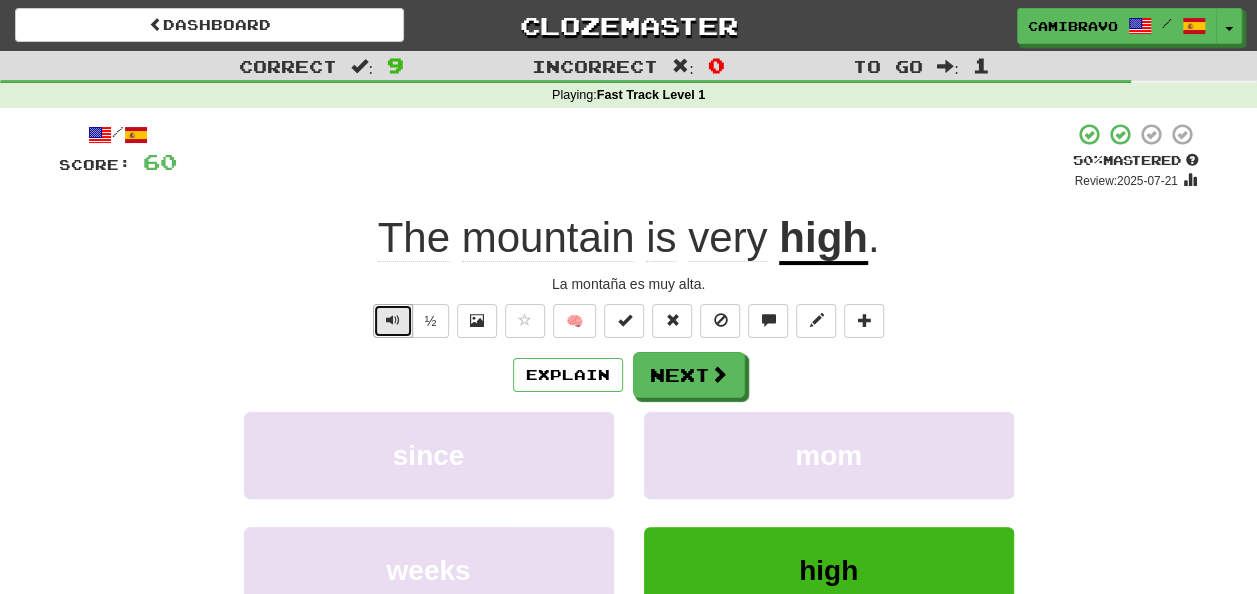click at bounding box center [393, 320] 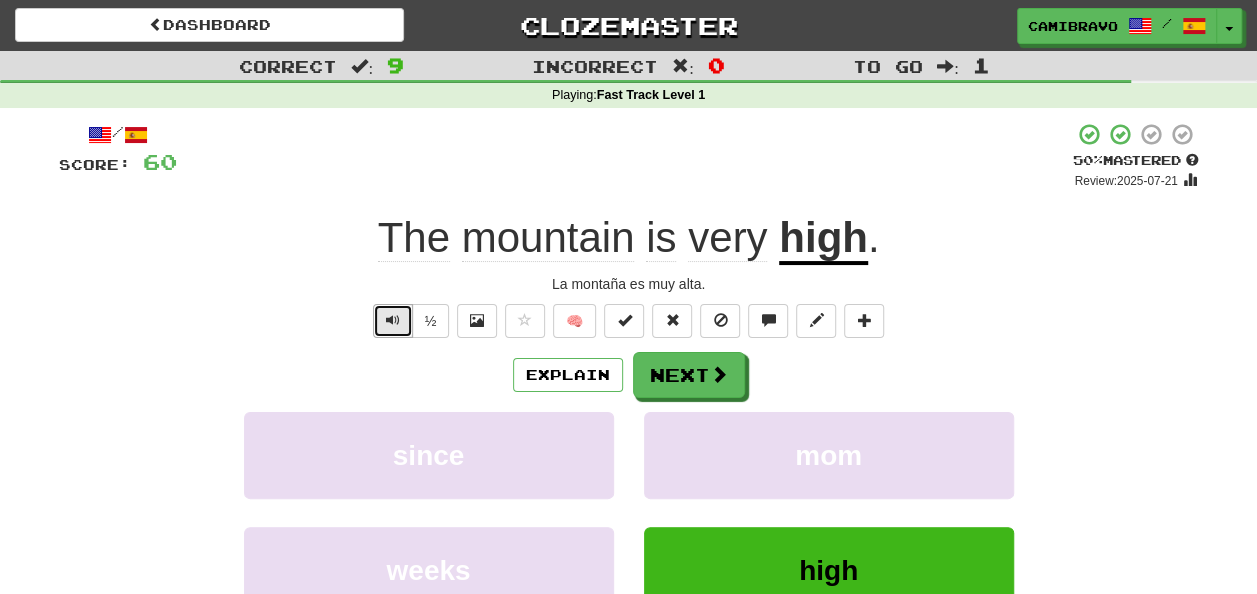 click at bounding box center [393, 320] 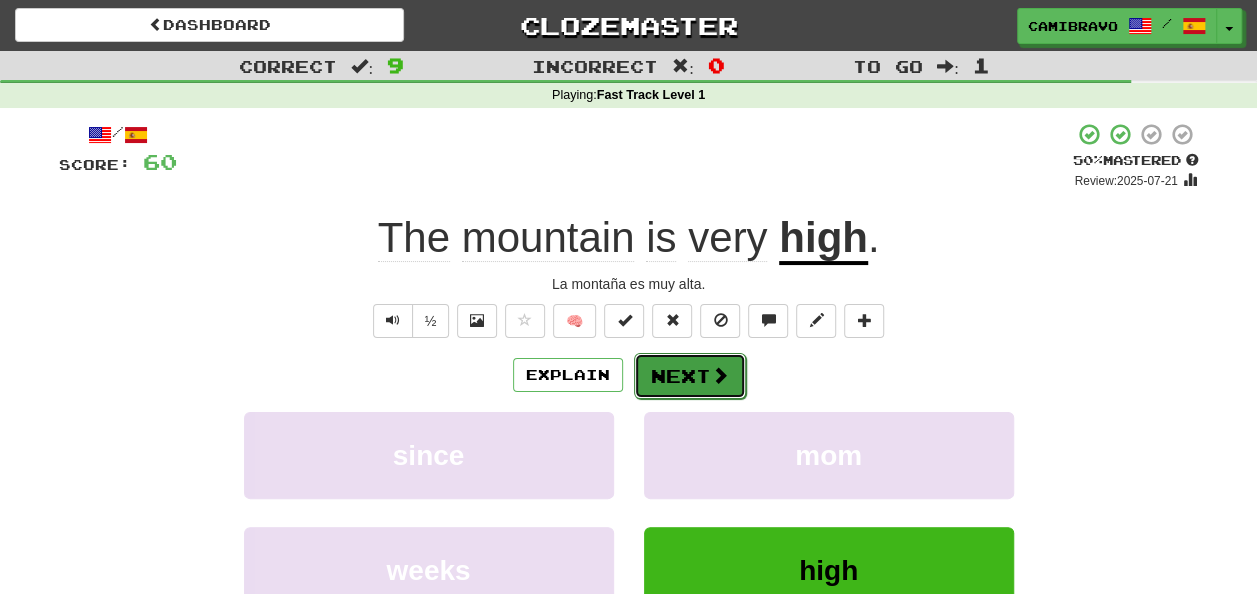 click on "Next" at bounding box center [690, 376] 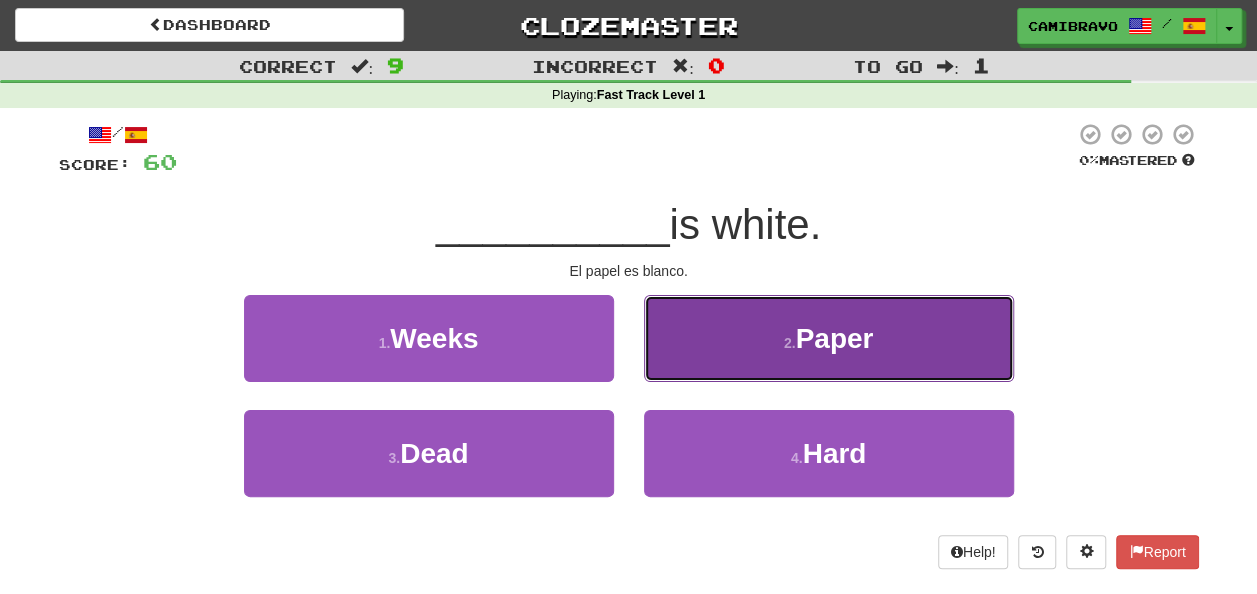 click on "2 .  Paper" at bounding box center (829, 338) 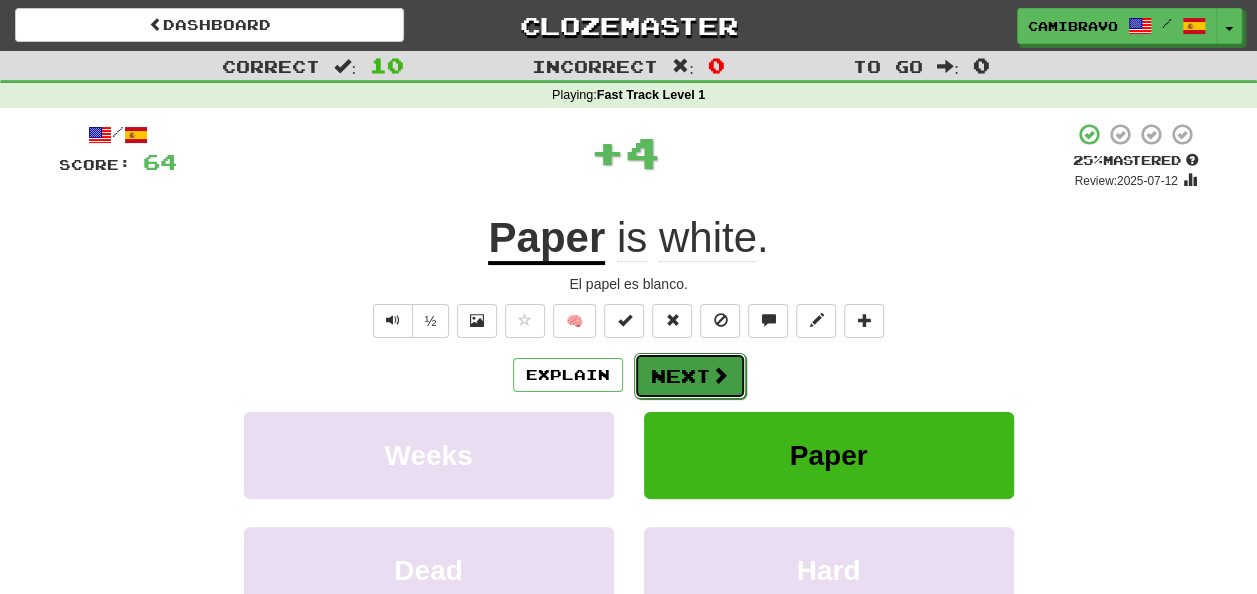 click at bounding box center [720, 375] 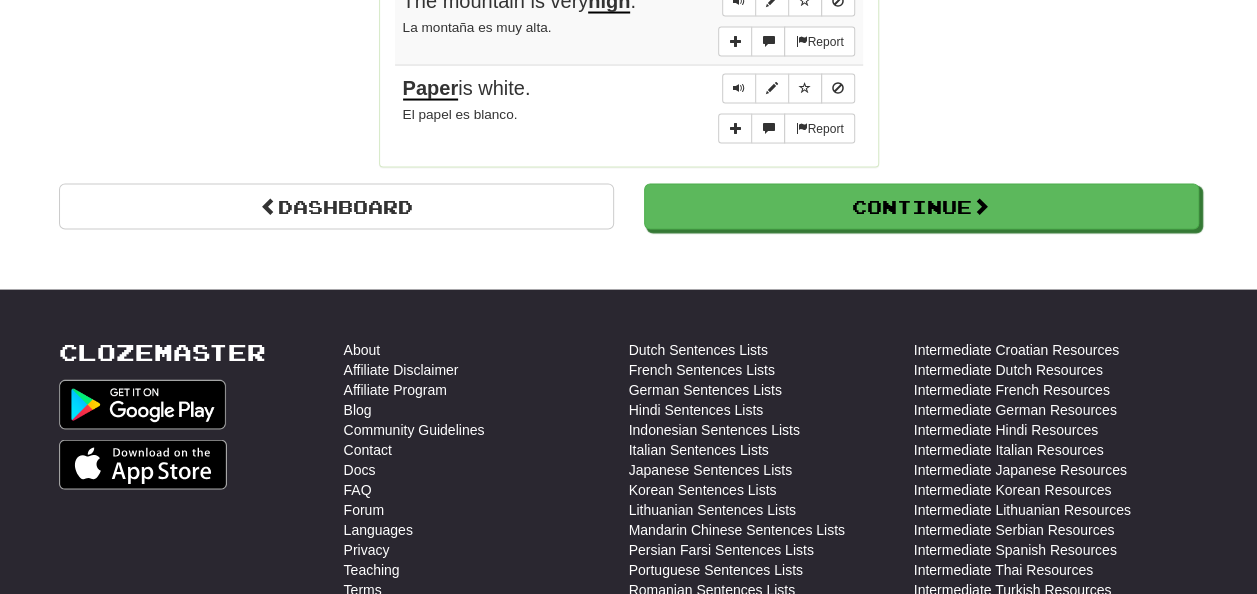 scroll, scrollTop: 2262, scrollLeft: 0, axis: vertical 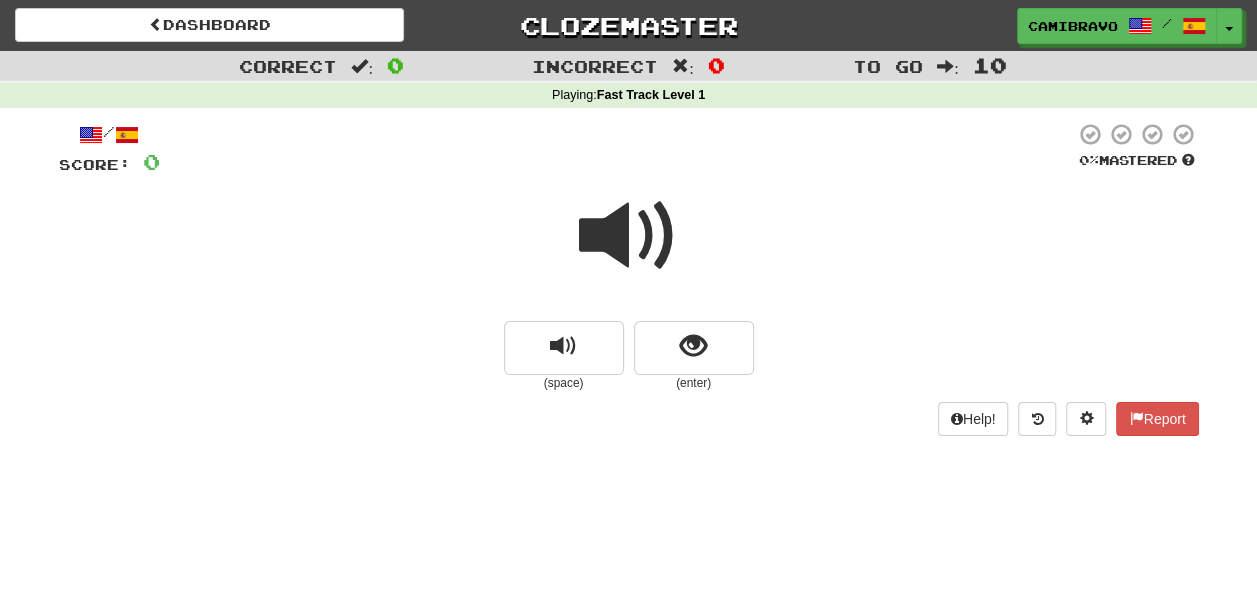 click at bounding box center [629, 236] 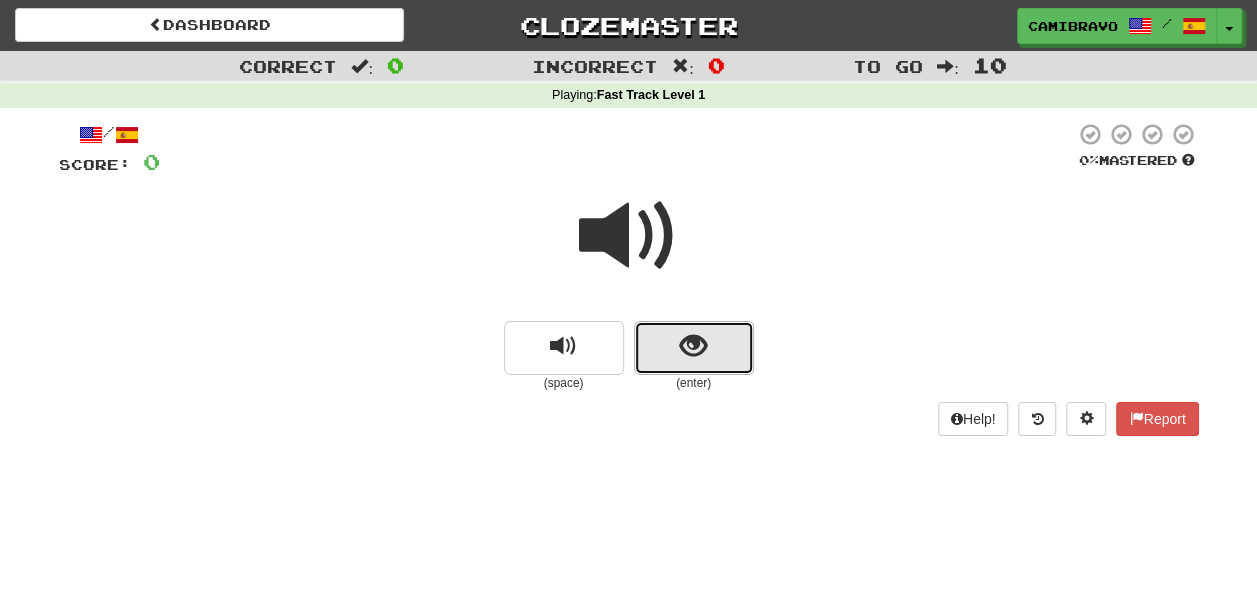 click at bounding box center [694, 348] 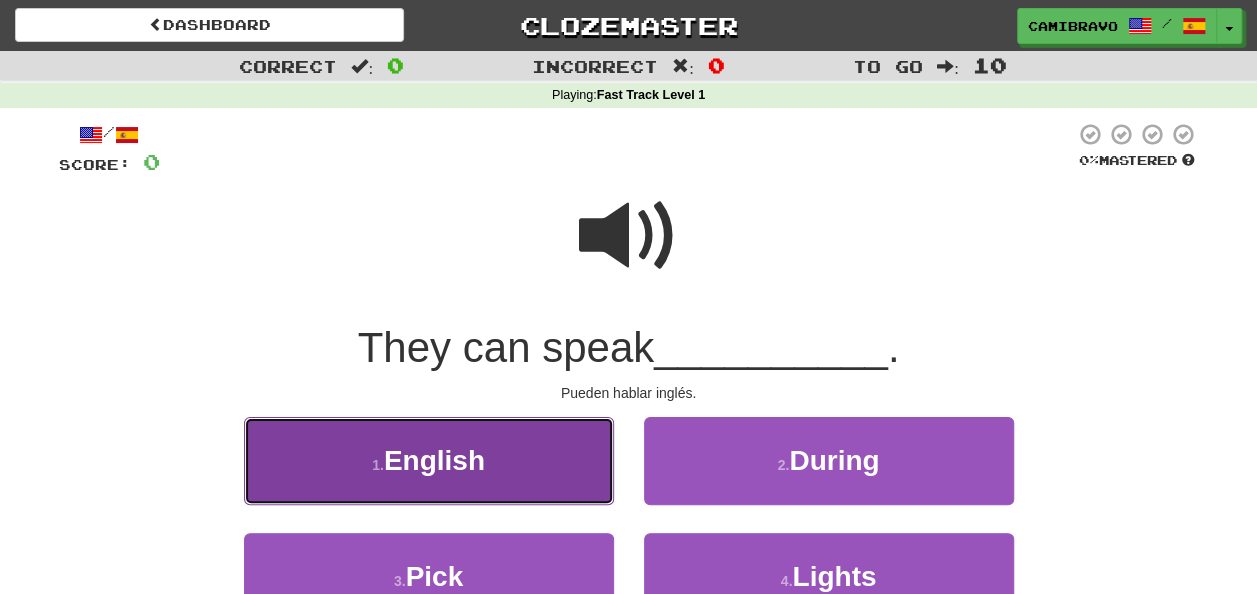 click on "1 .  English" at bounding box center [429, 460] 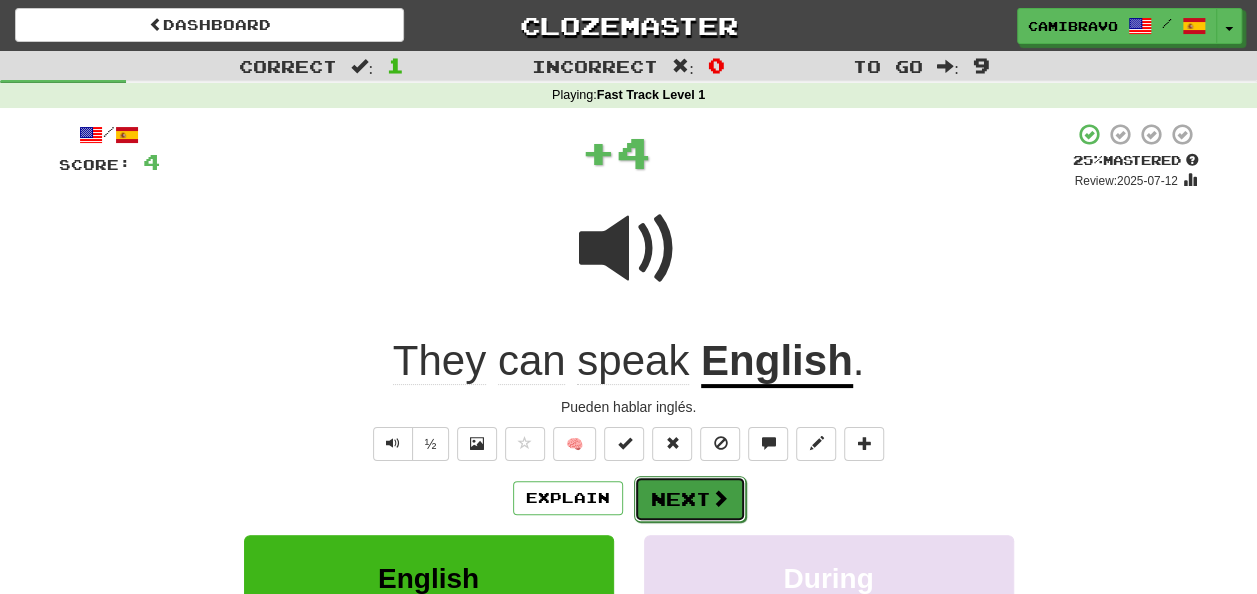 click on "Next" at bounding box center [690, 499] 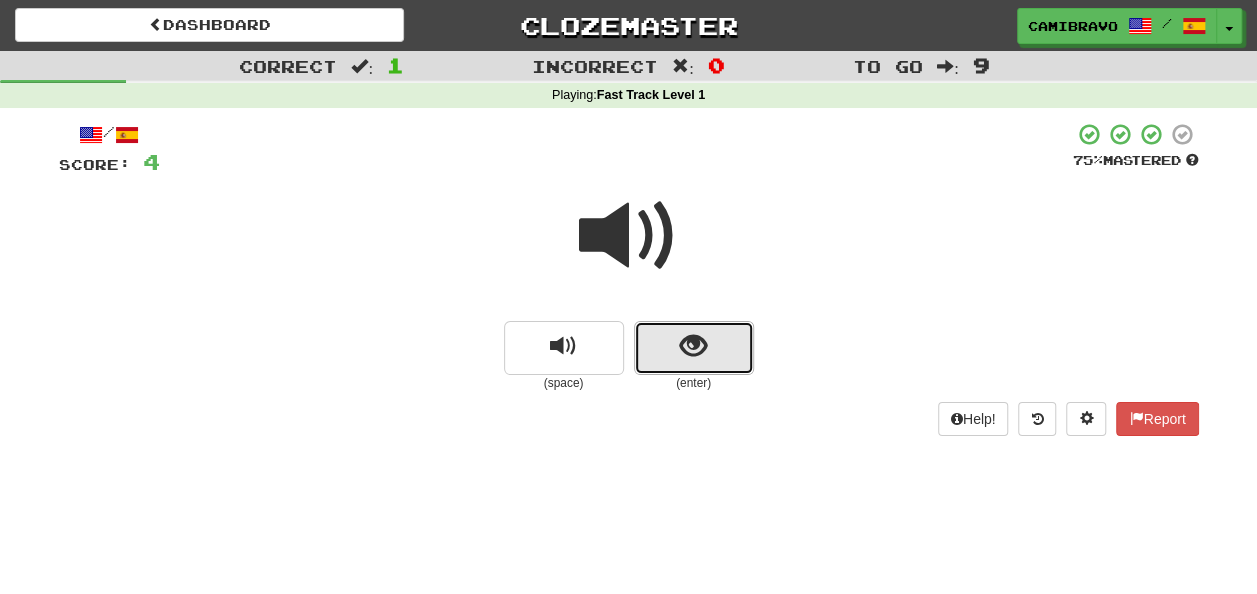 click at bounding box center [694, 348] 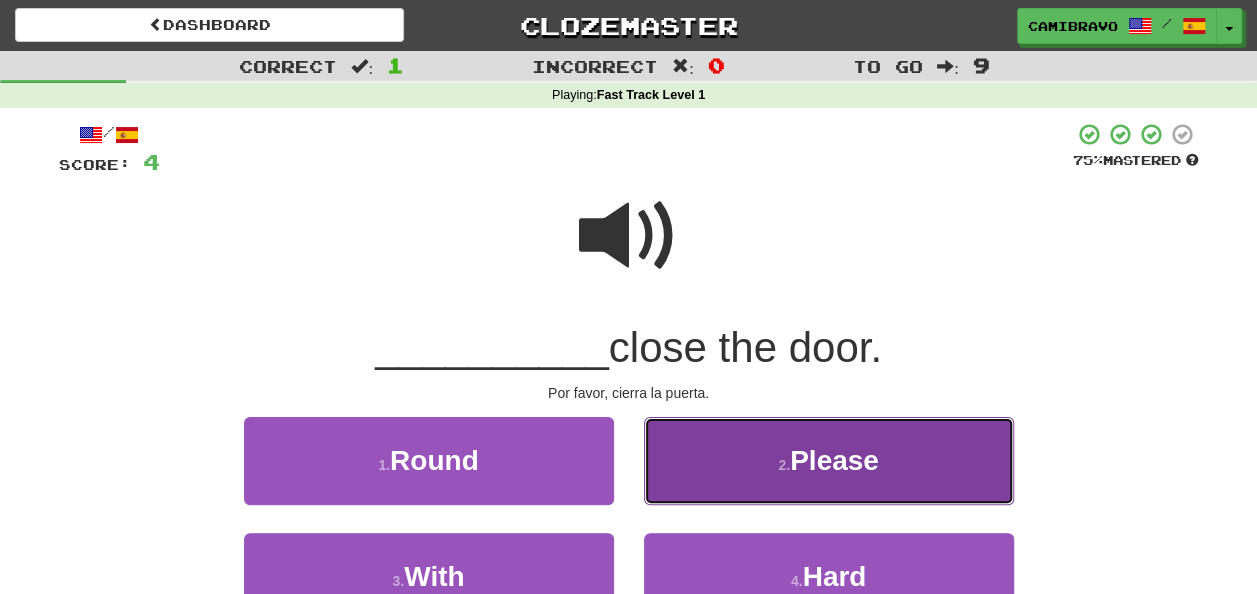 click on "2 .  Please" at bounding box center [829, 460] 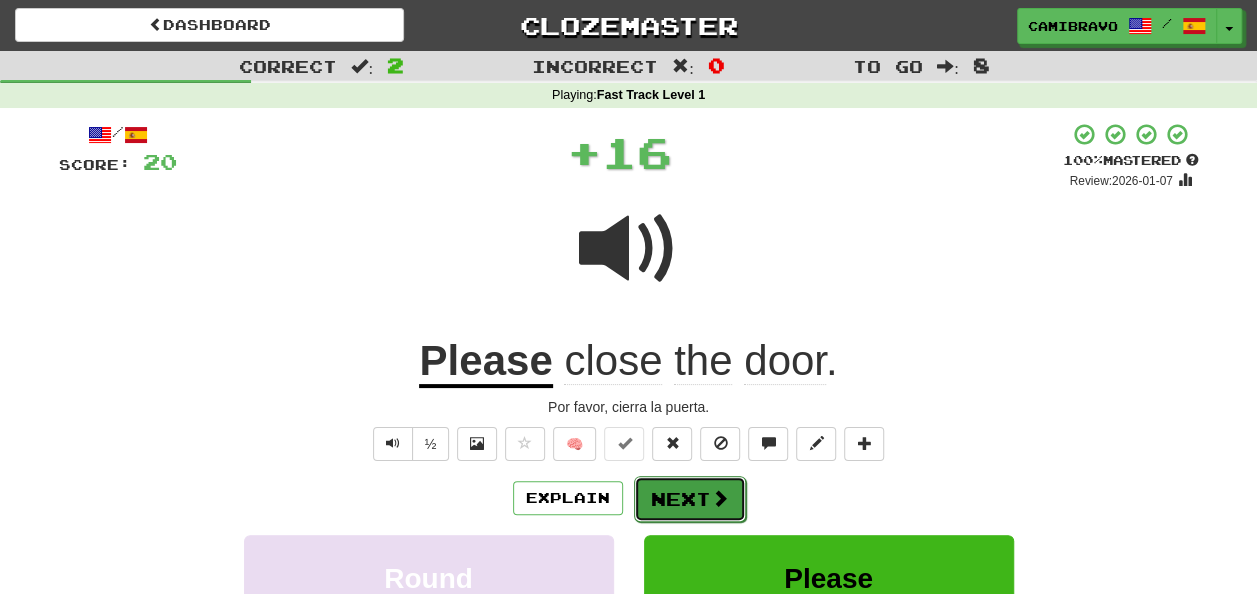 click at bounding box center (720, 498) 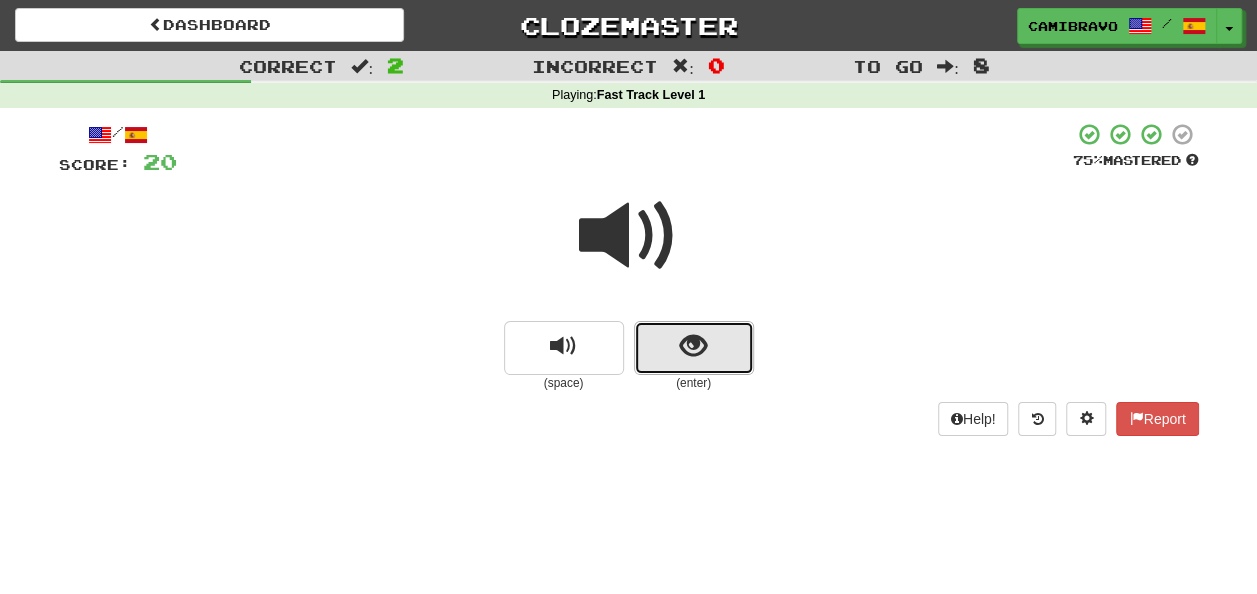 click at bounding box center (694, 348) 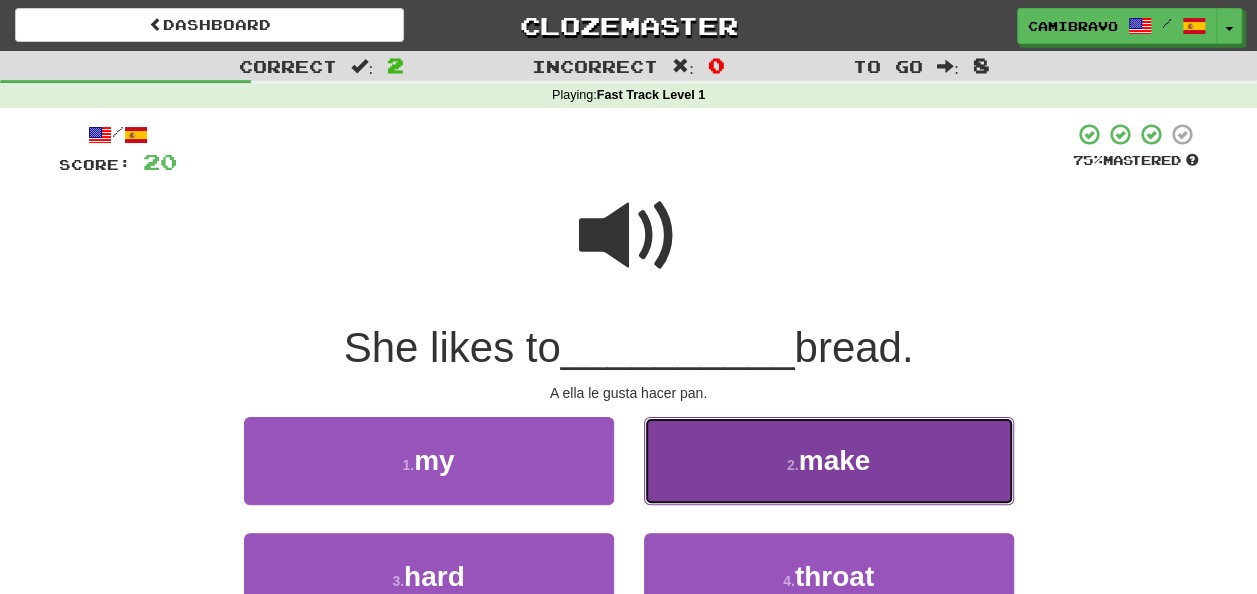 click on "2 .  make" at bounding box center [829, 460] 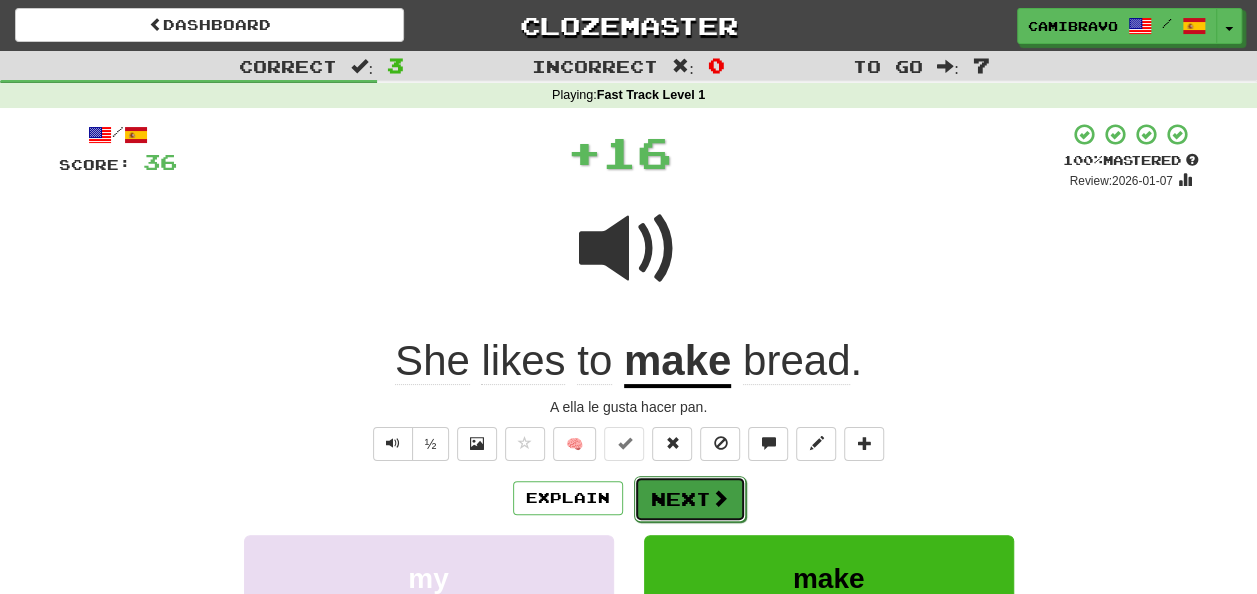 click on "Next" at bounding box center (690, 499) 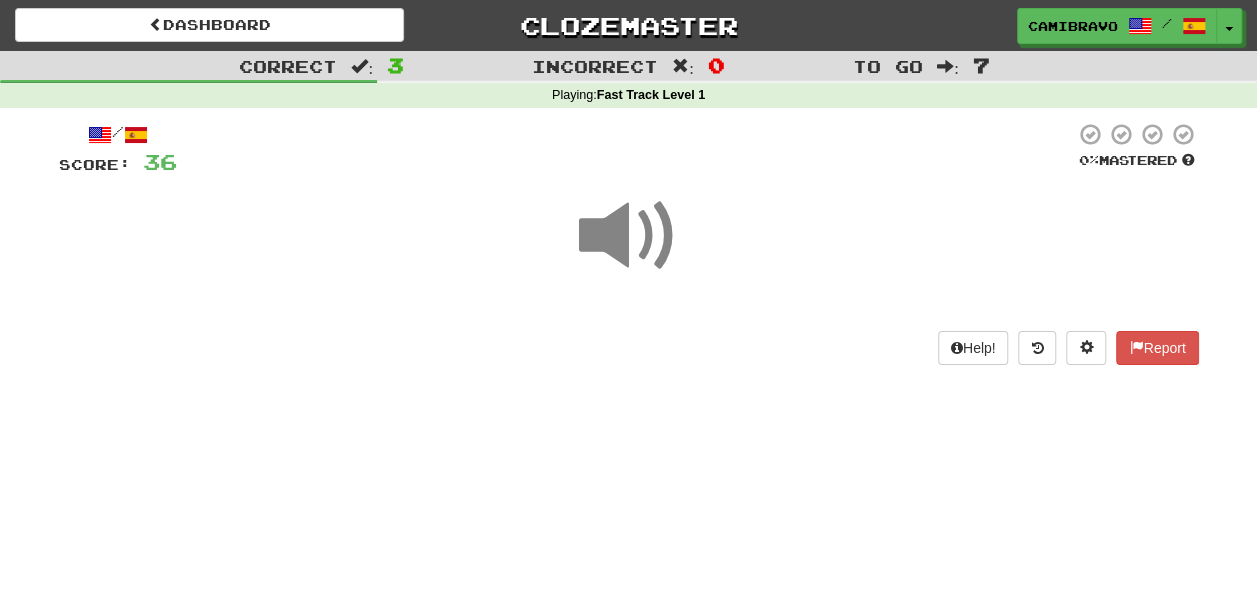 click at bounding box center [629, 236] 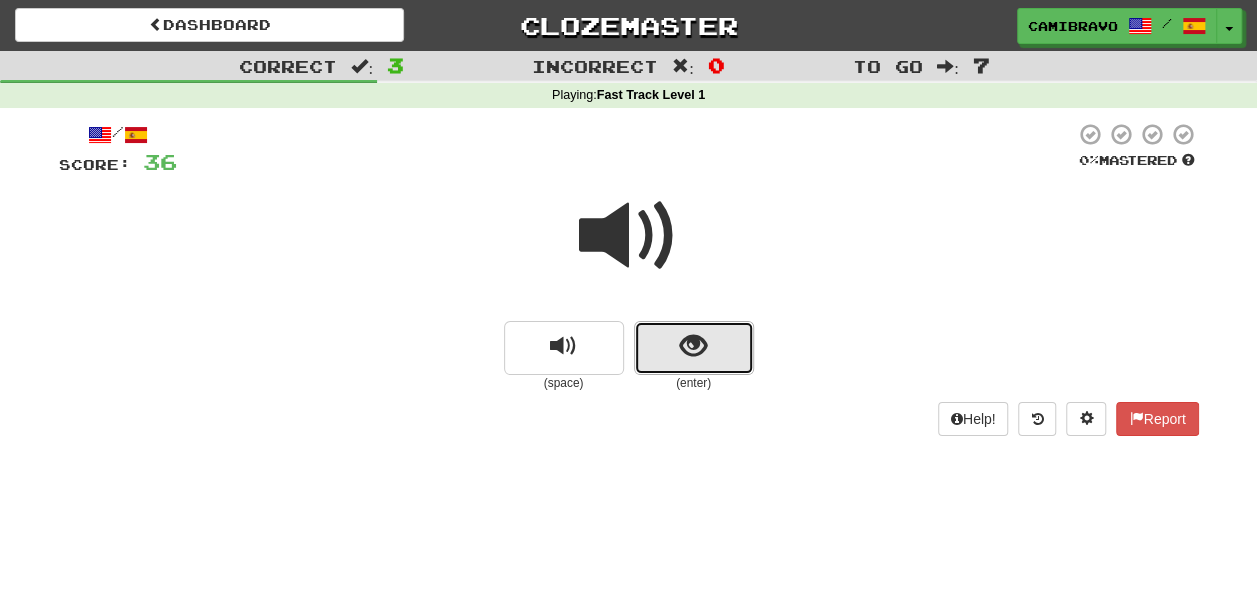 click at bounding box center [694, 348] 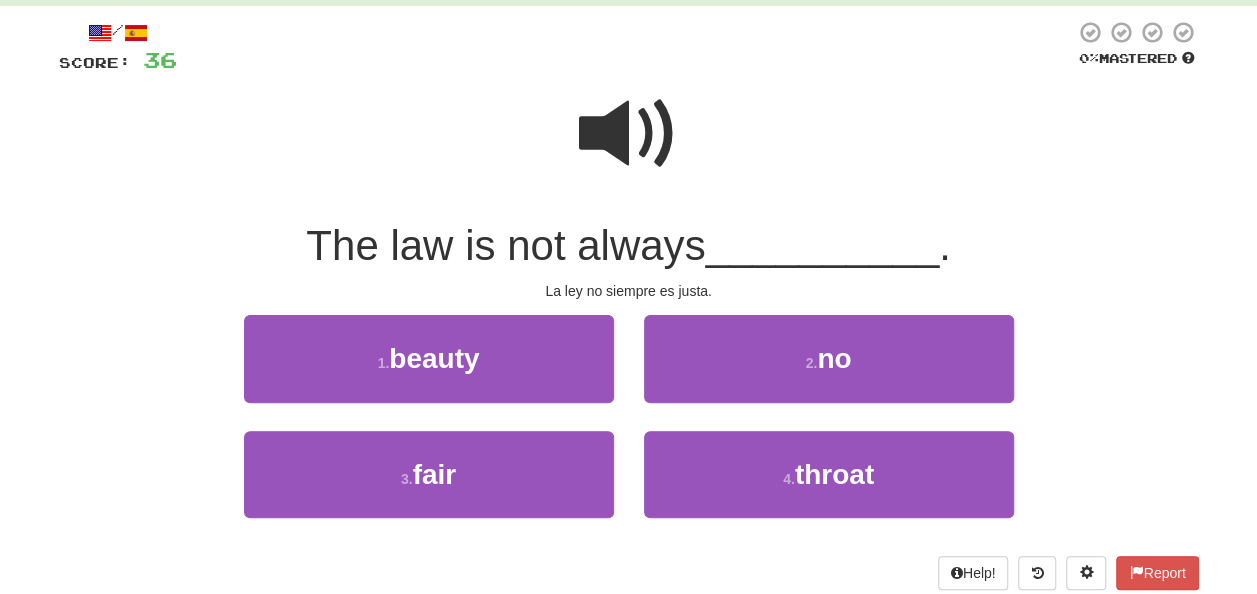 scroll, scrollTop: 104, scrollLeft: 0, axis: vertical 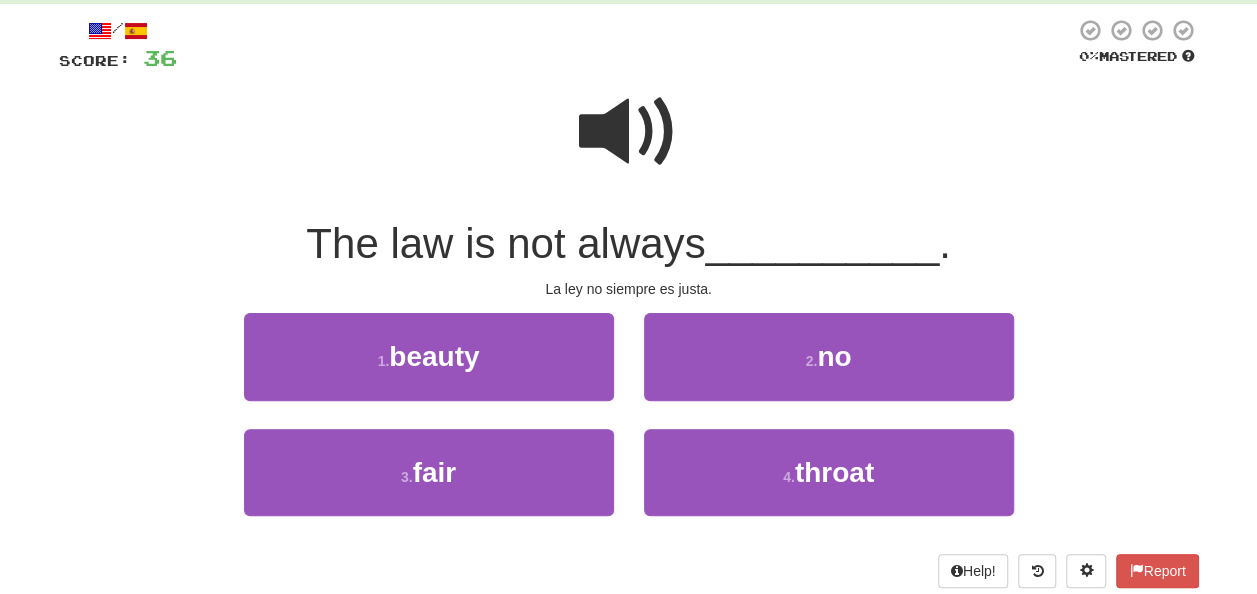 click at bounding box center (629, 132) 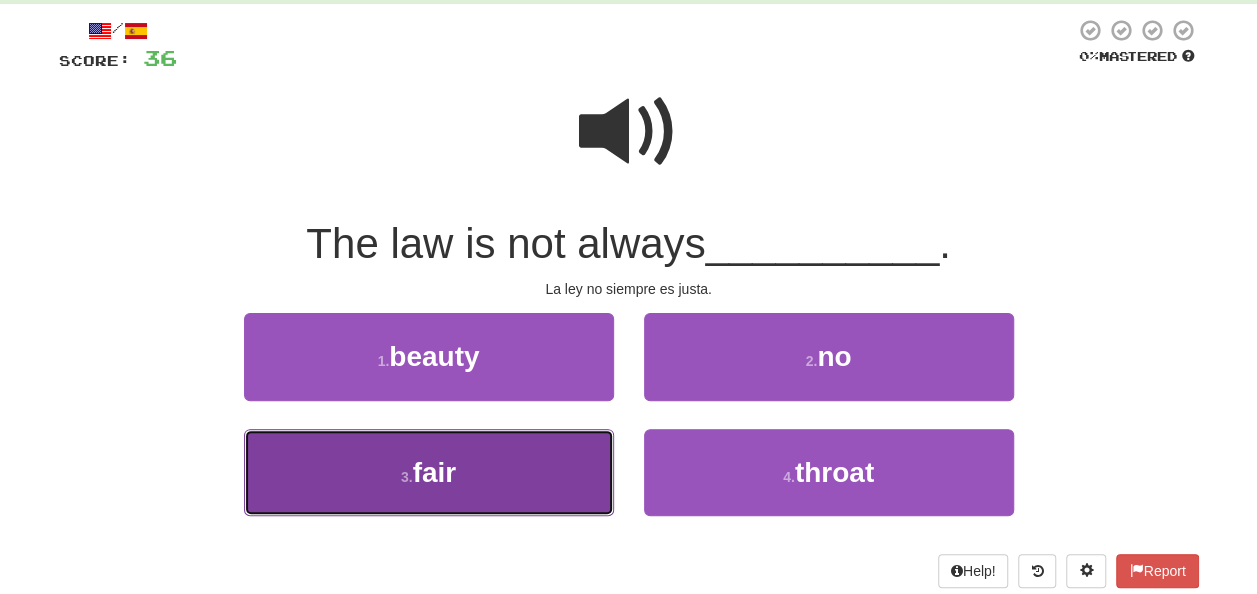 click on "3 .  fair" at bounding box center [429, 472] 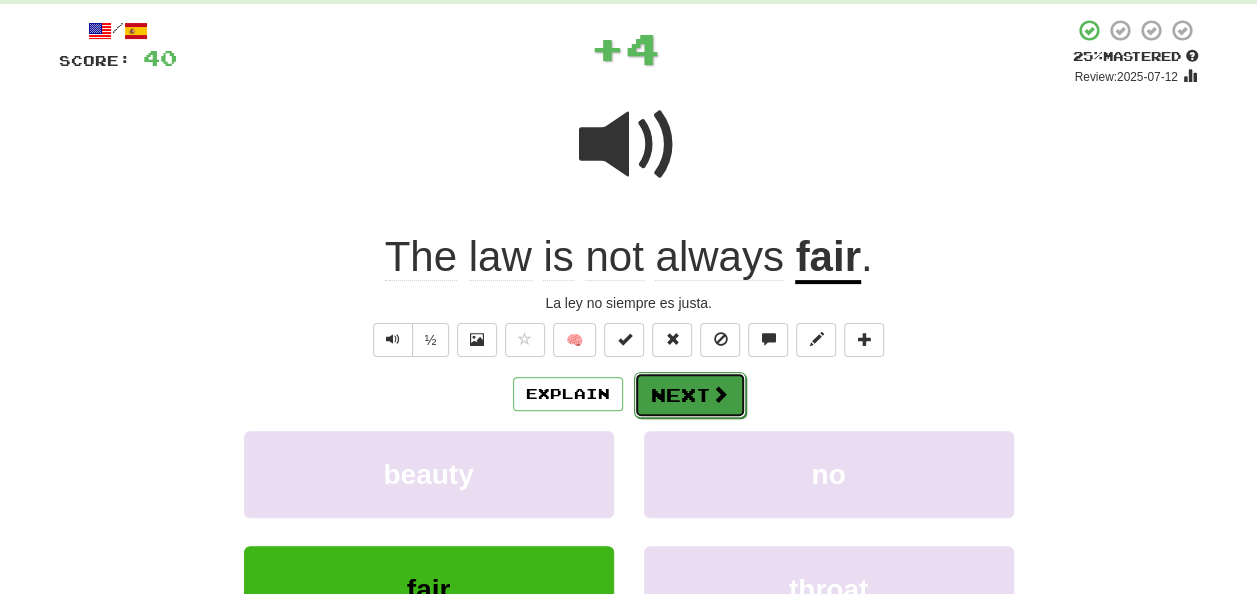 click on "Next" at bounding box center (690, 395) 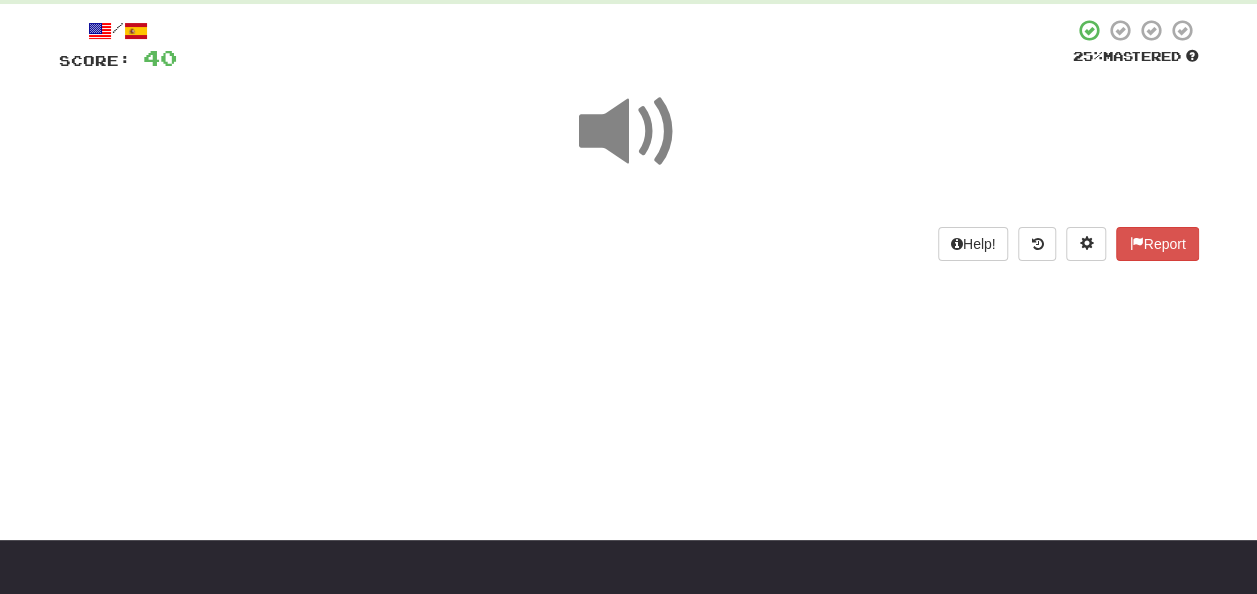 click at bounding box center (629, 132) 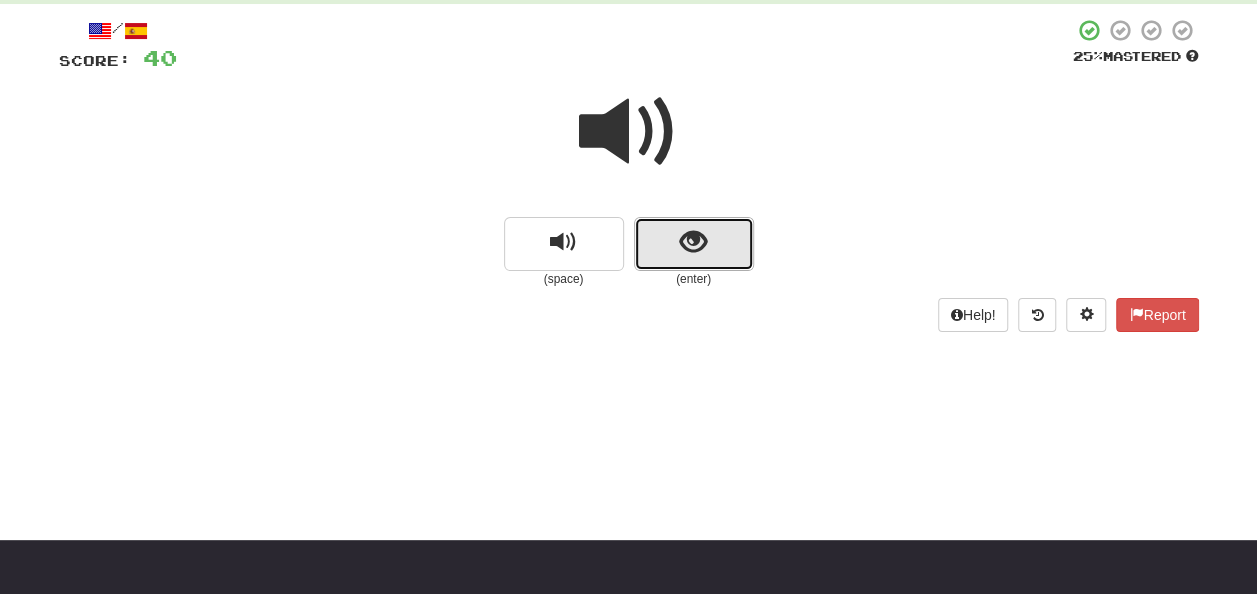 click at bounding box center [694, 244] 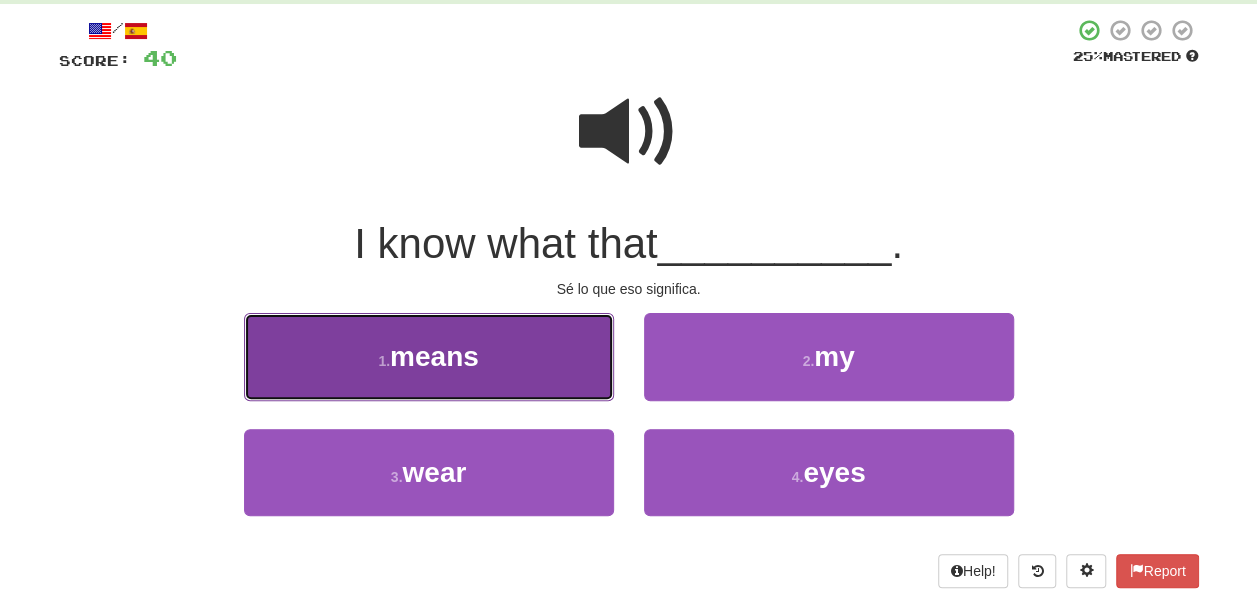 click on "1 .  means" at bounding box center (429, 356) 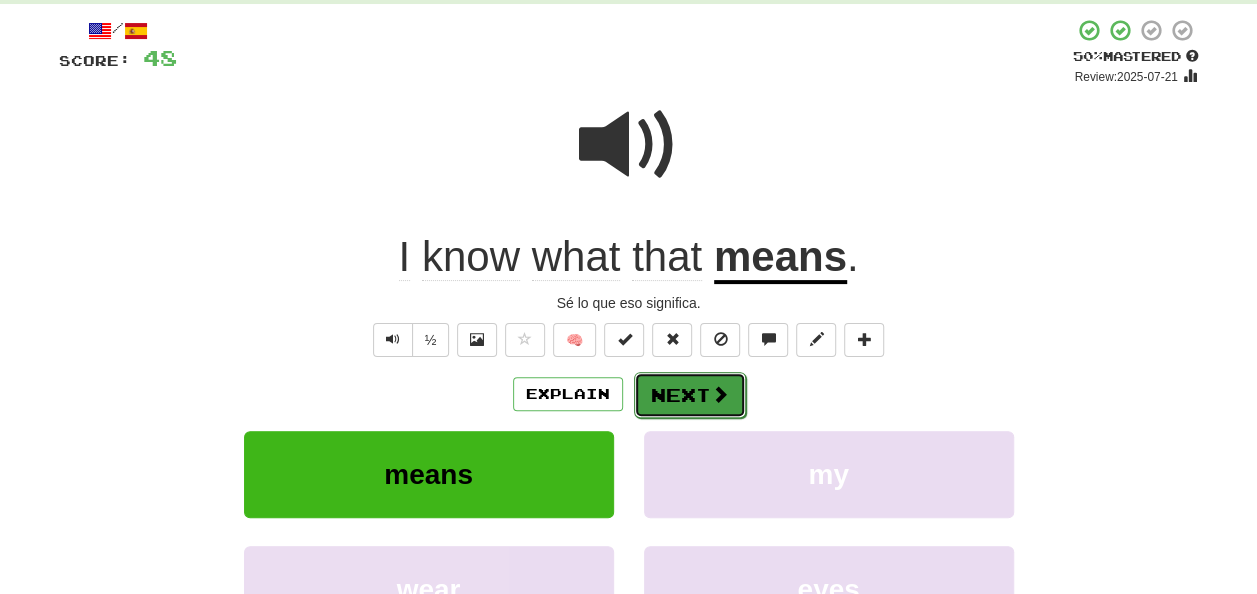 click on "Next" at bounding box center (690, 395) 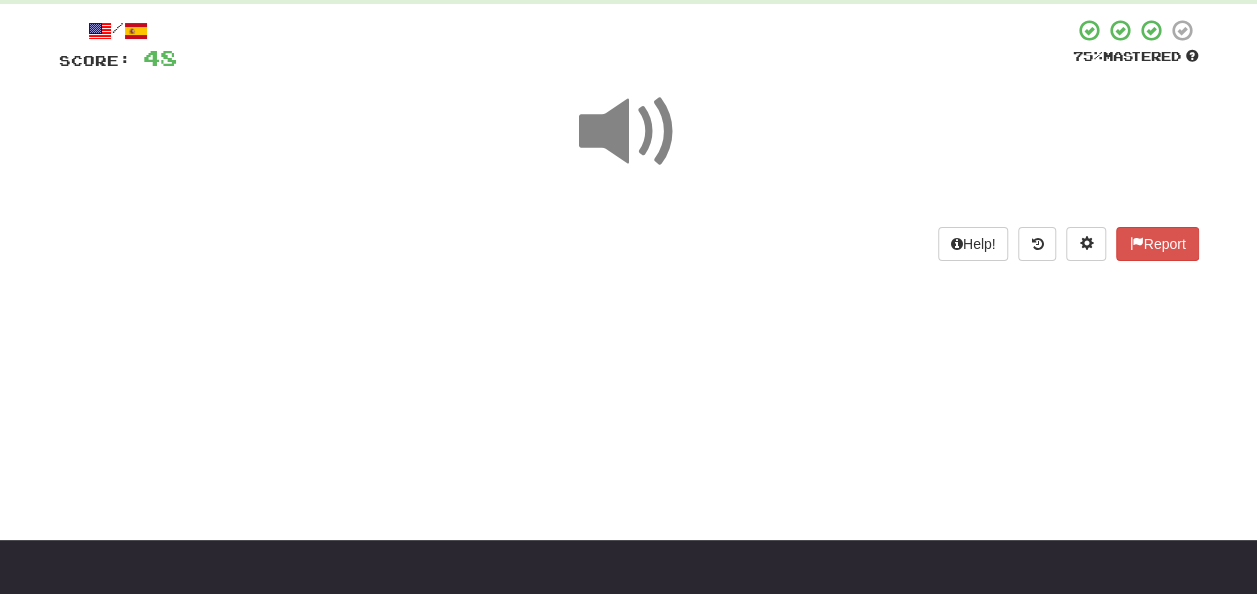 click at bounding box center [629, 132] 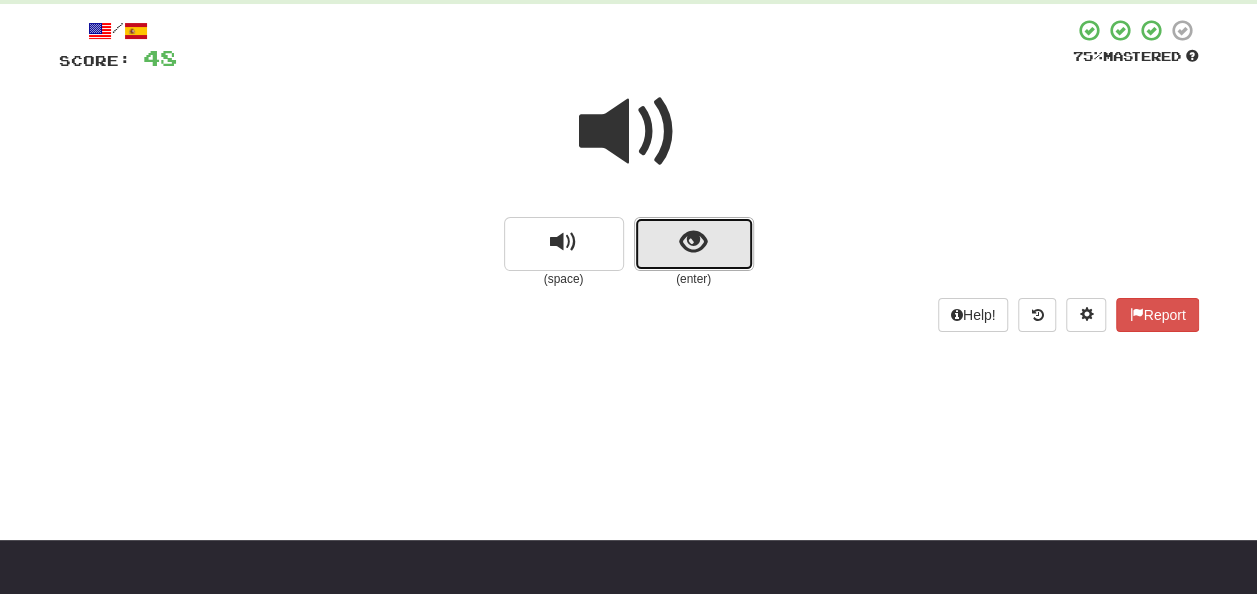 click at bounding box center (694, 244) 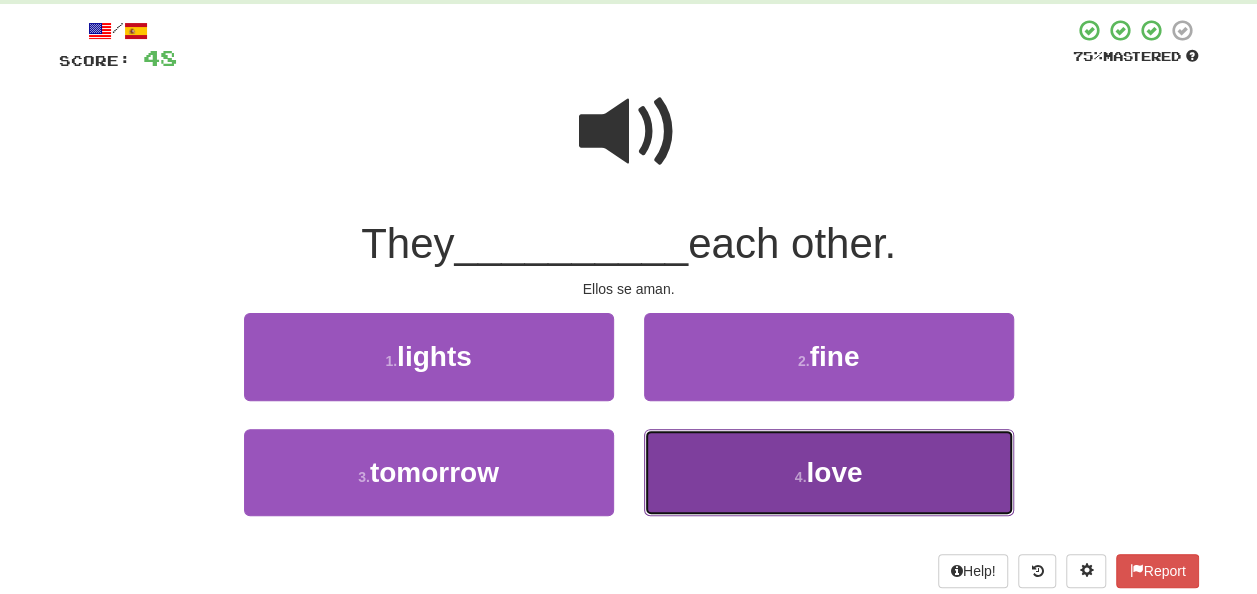 click on "4 .  love" at bounding box center (829, 472) 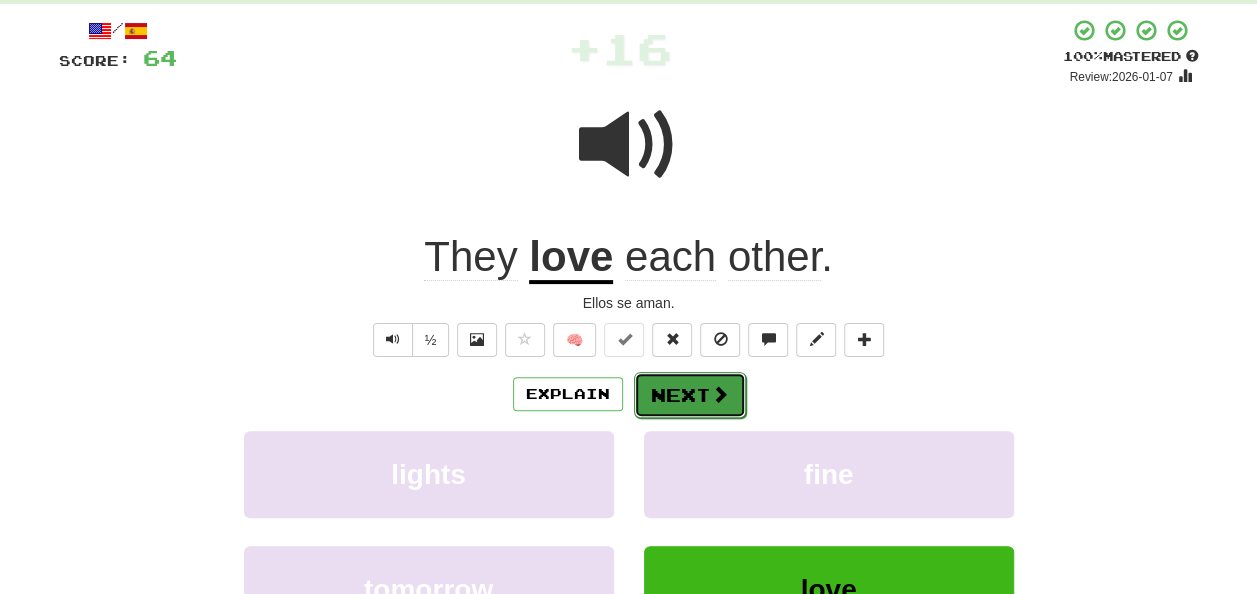 click on "Next" at bounding box center (690, 395) 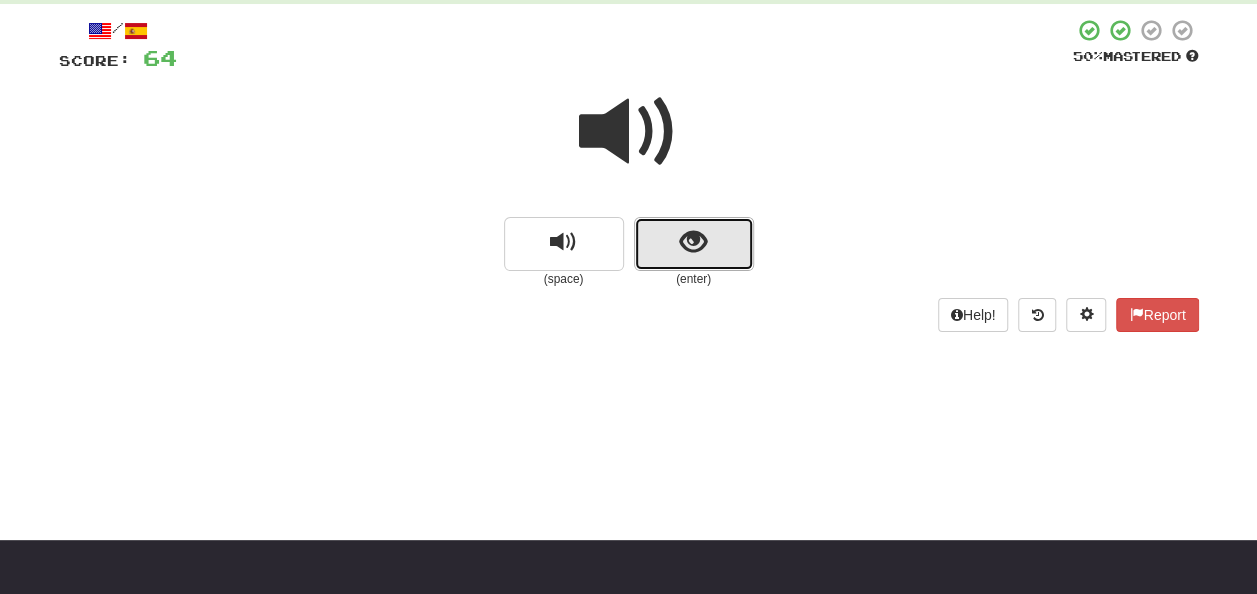 click at bounding box center (694, 244) 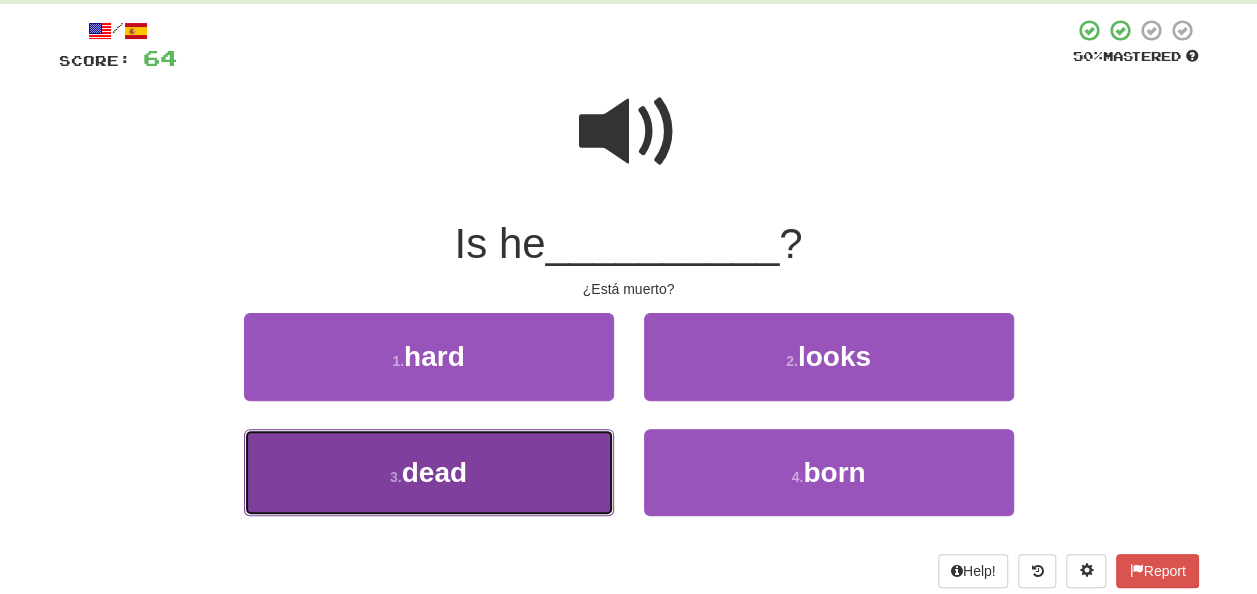 click on "3 .  dead" at bounding box center [429, 472] 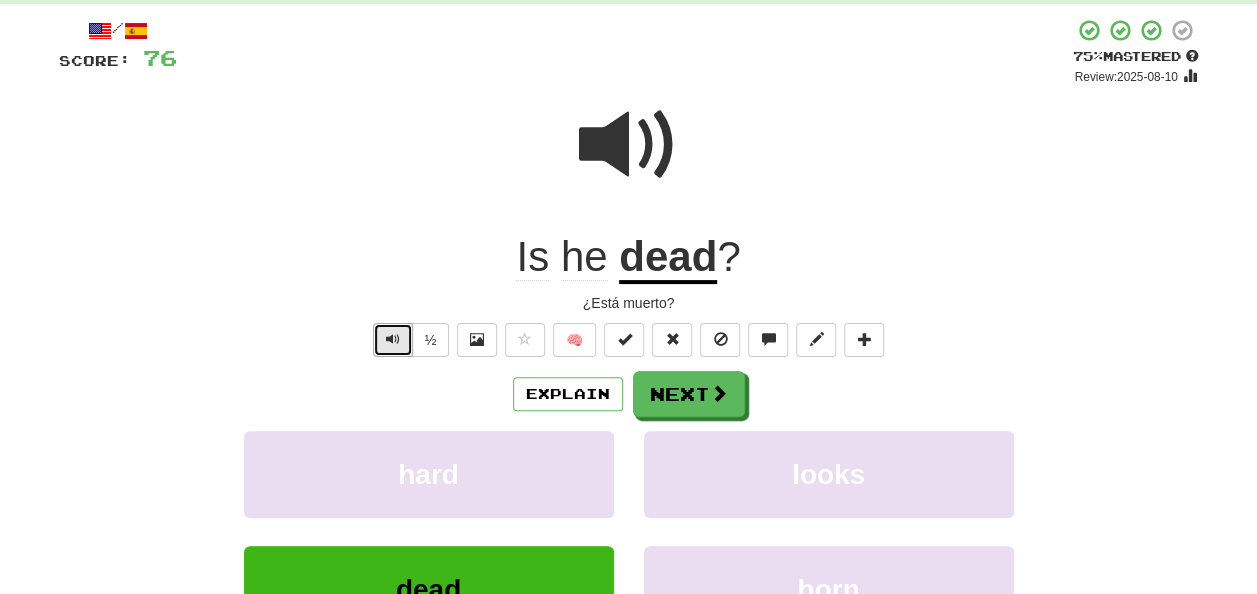 click at bounding box center (393, 340) 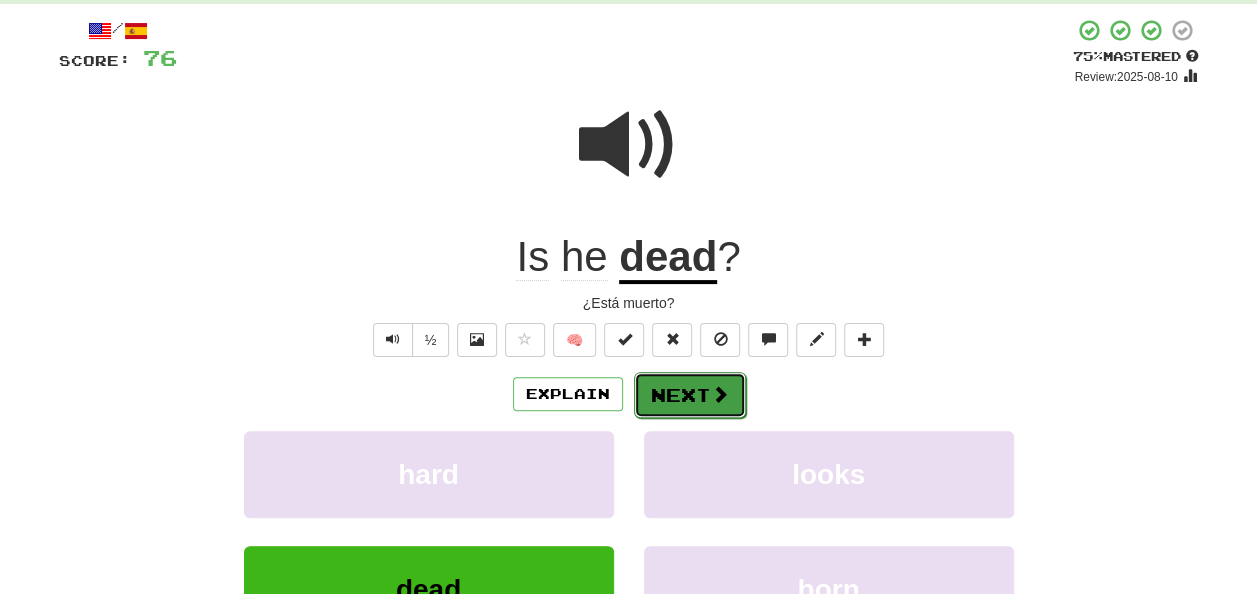 click on "Next" at bounding box center (690, 395) 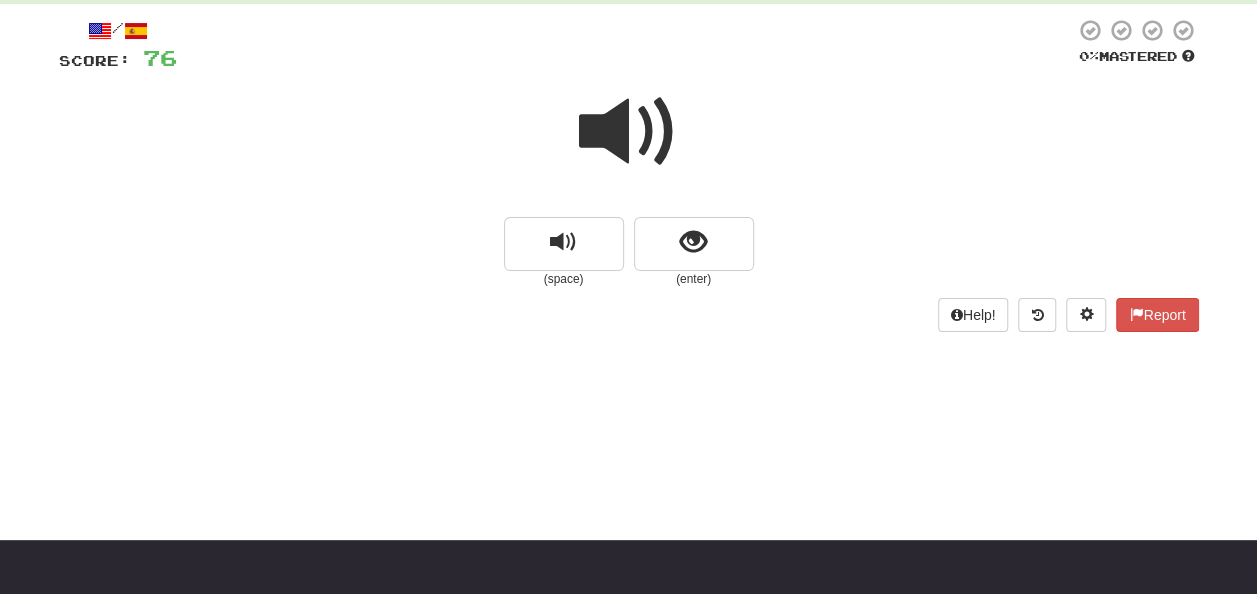 click at bounding box center [629, 132] 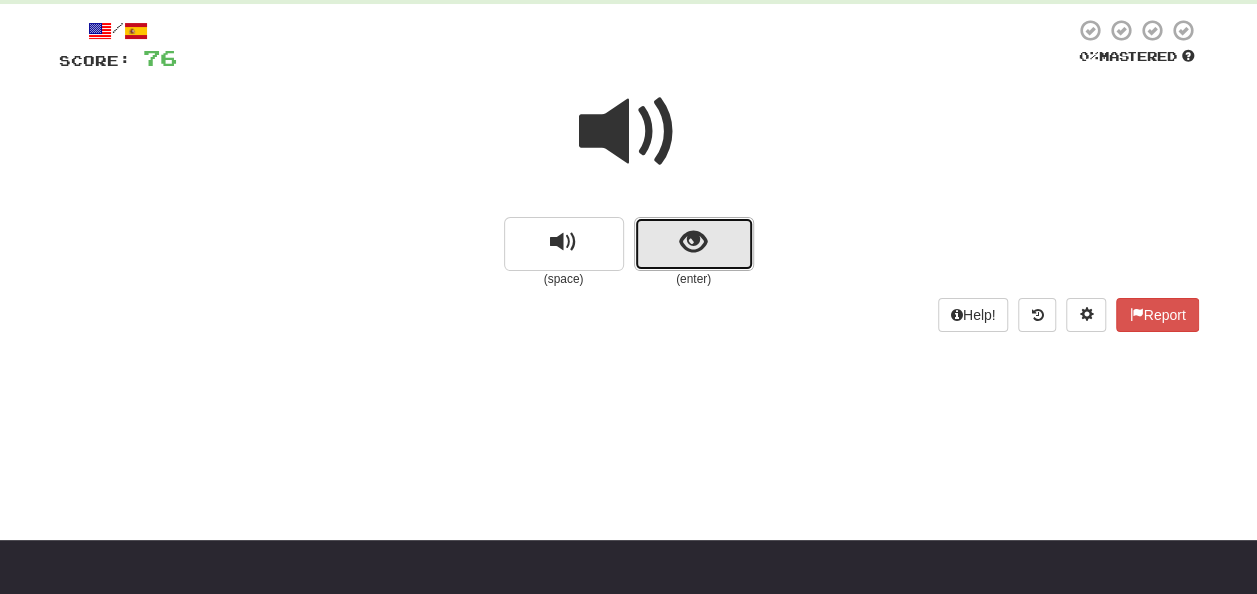 click at bounding box center (694, 244) 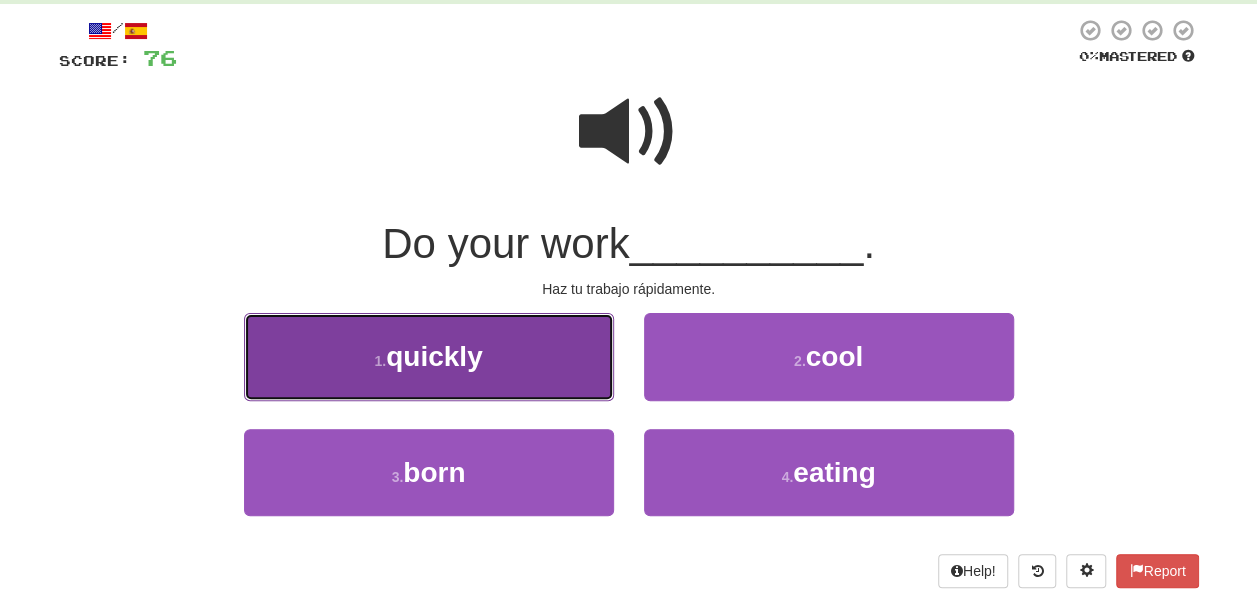 click on "1 .  quickly" at bounding box center (429, 356) 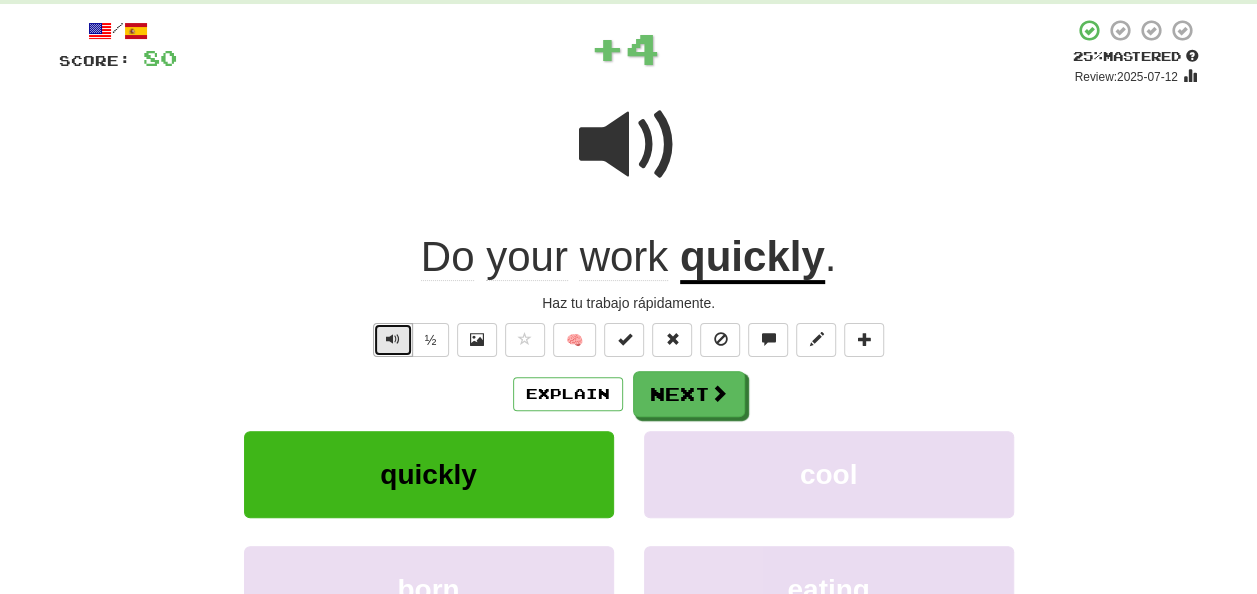 click at bounding box center [393, 340] 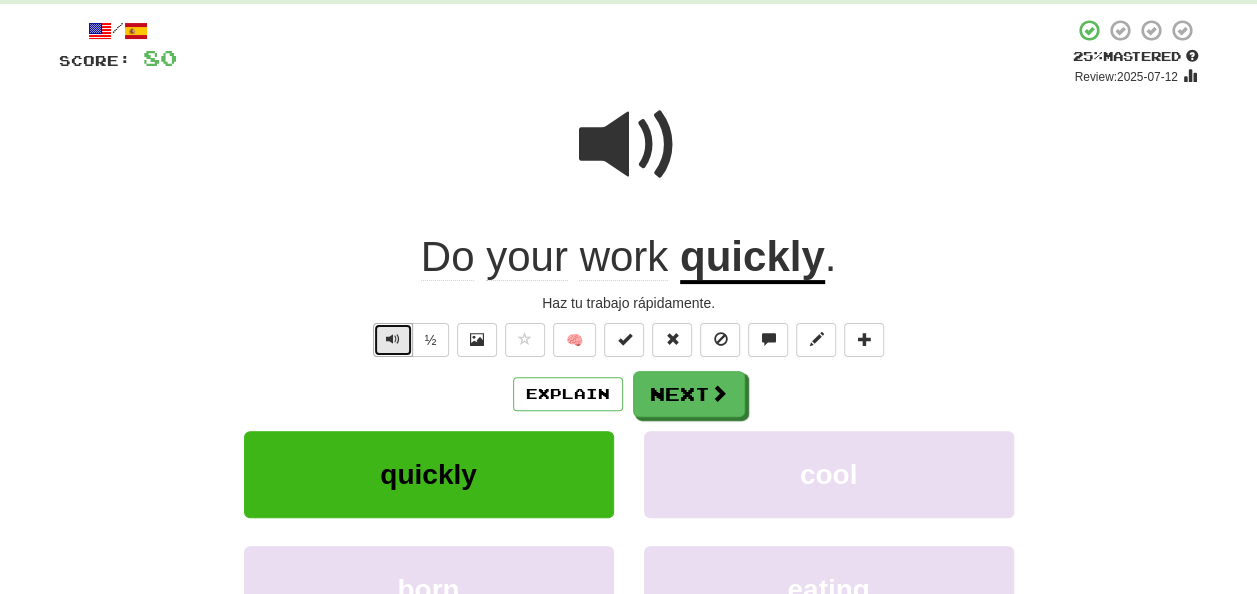 click at bounding box center (393, 340) 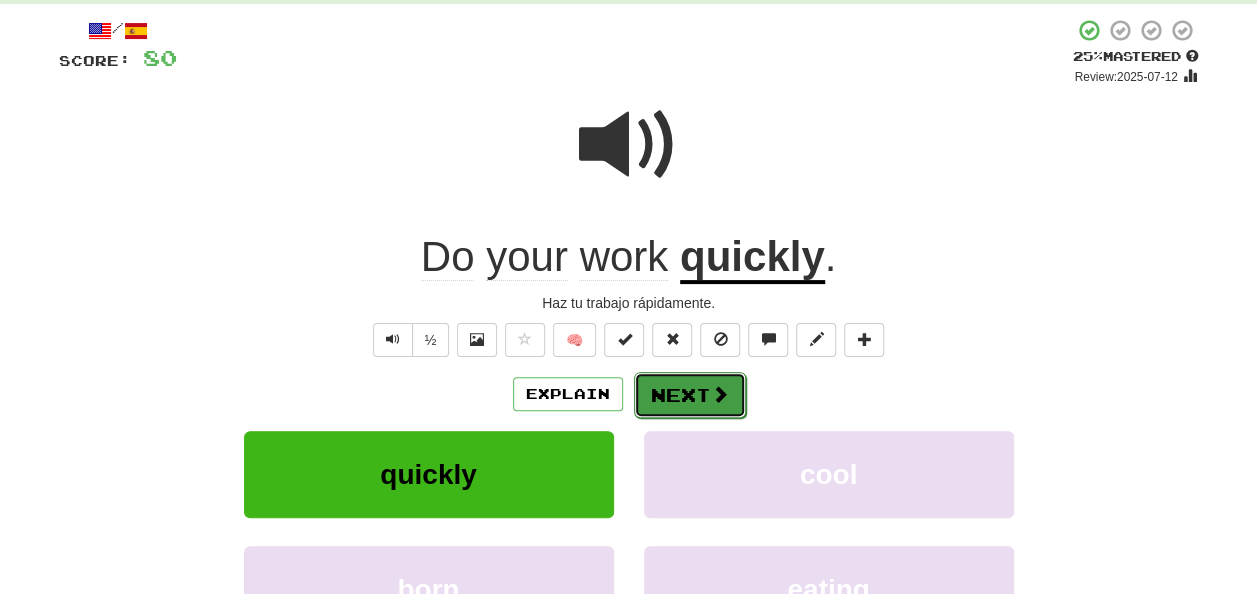 click on "Next" at bounding box center [690, 395] 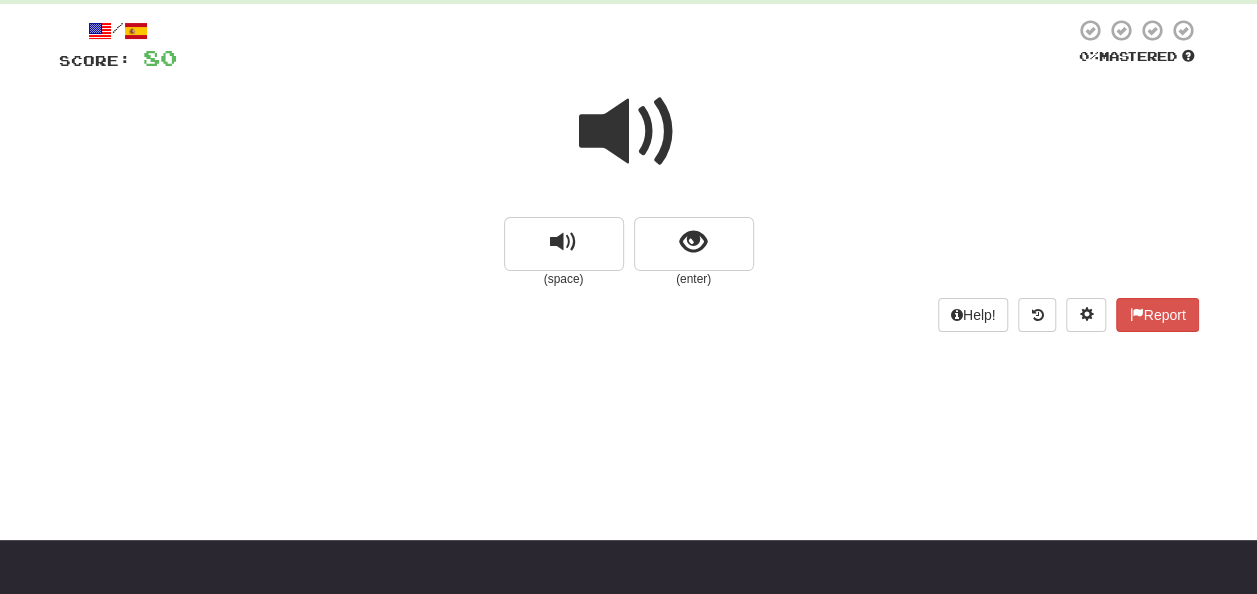 click at bounding box center (629, 132) 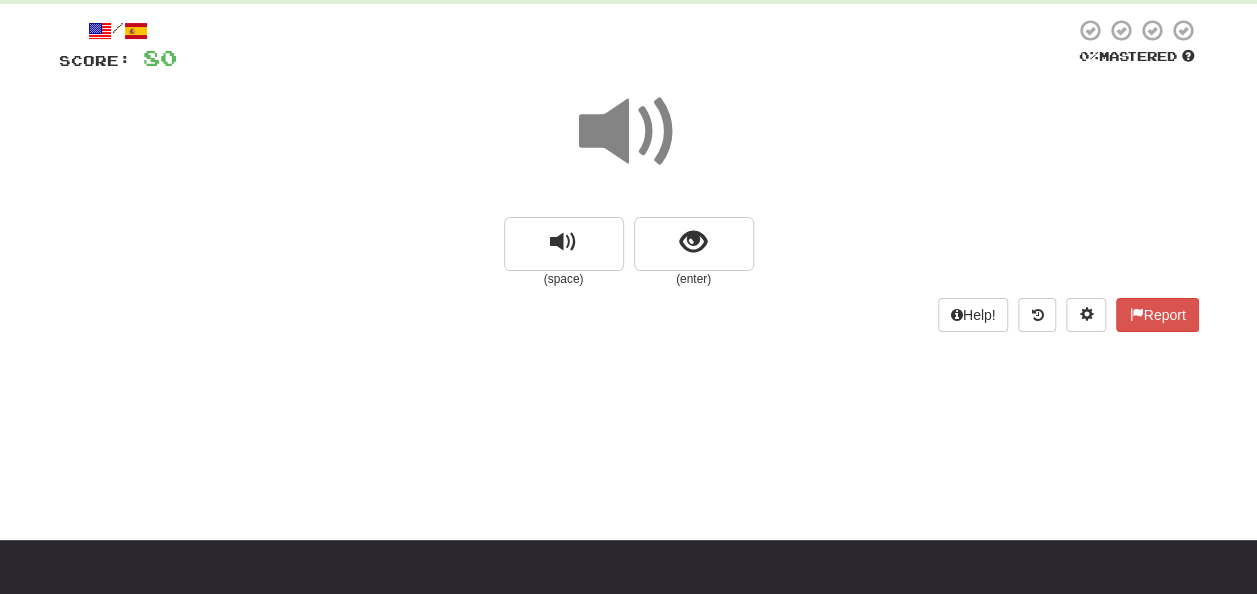 click at bounding box center (629, 145) 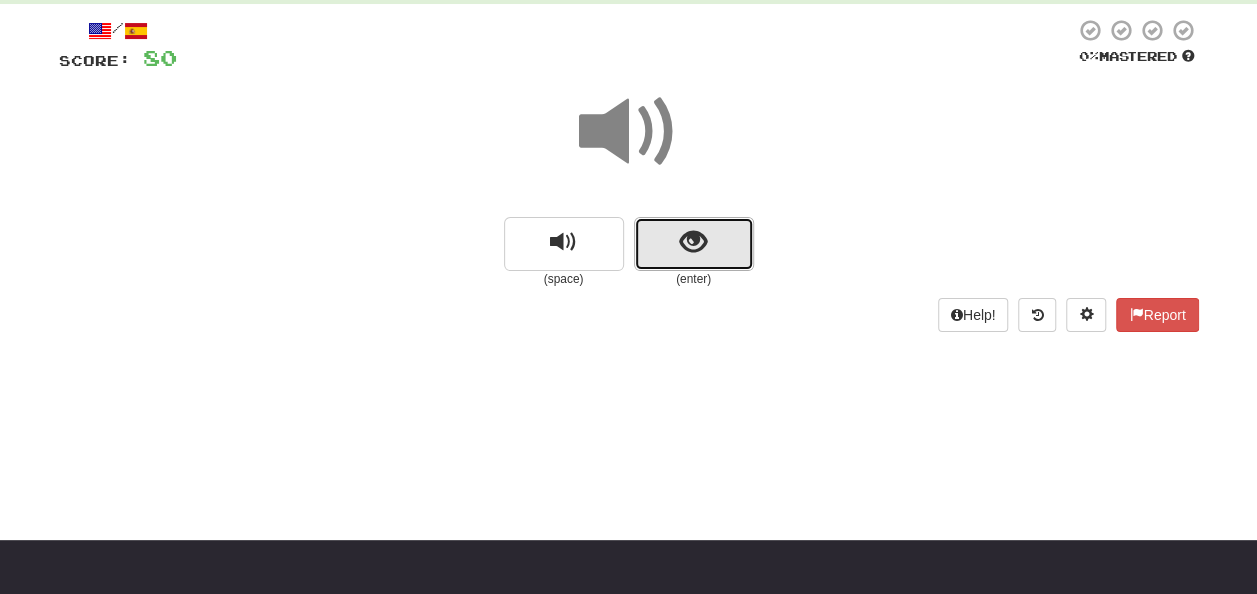 click at bounding box center (693, 242) 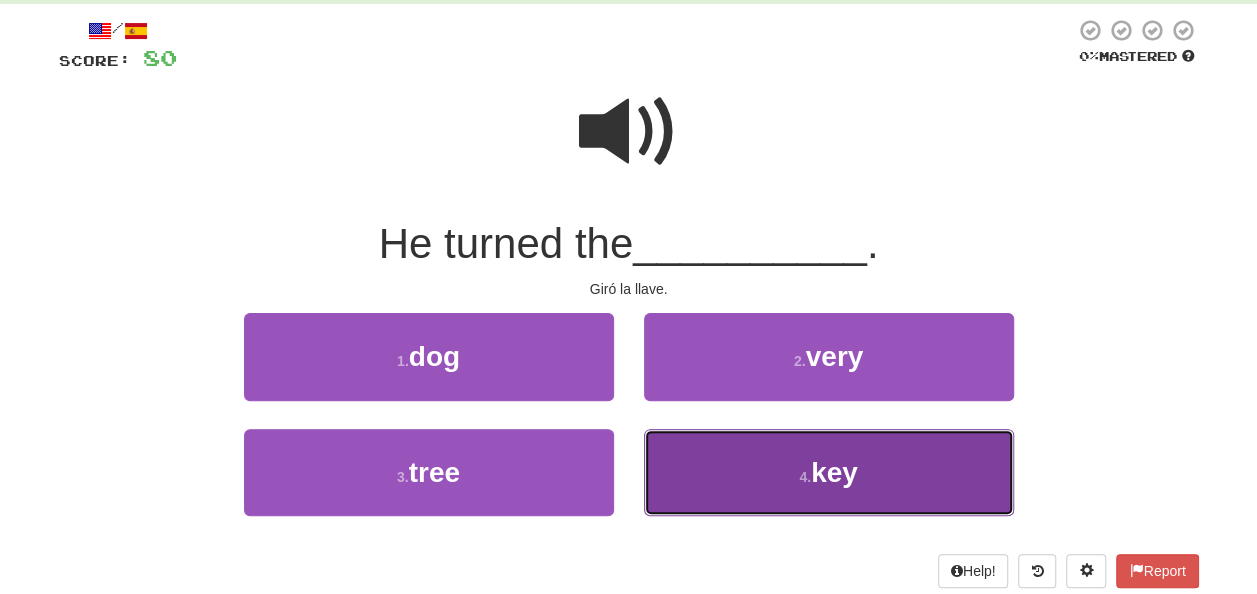 click on "4 .  key" at bounding box center [829, 472] 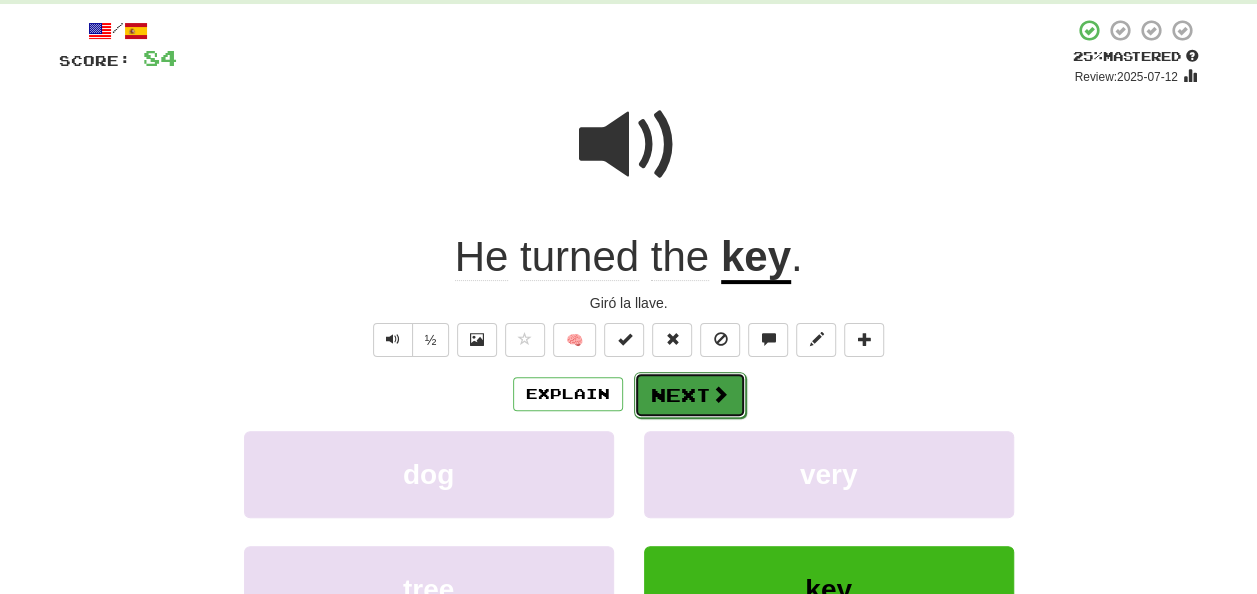 click on "Next" at bounding box center (690, 395) 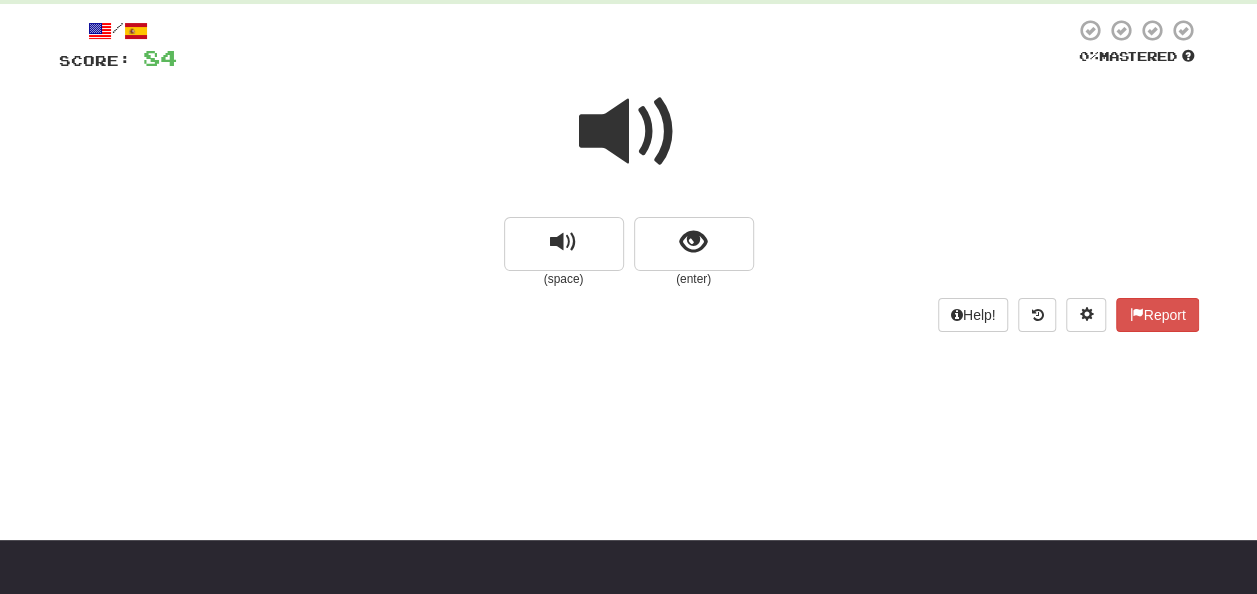 click at bounding box center (629, 132) 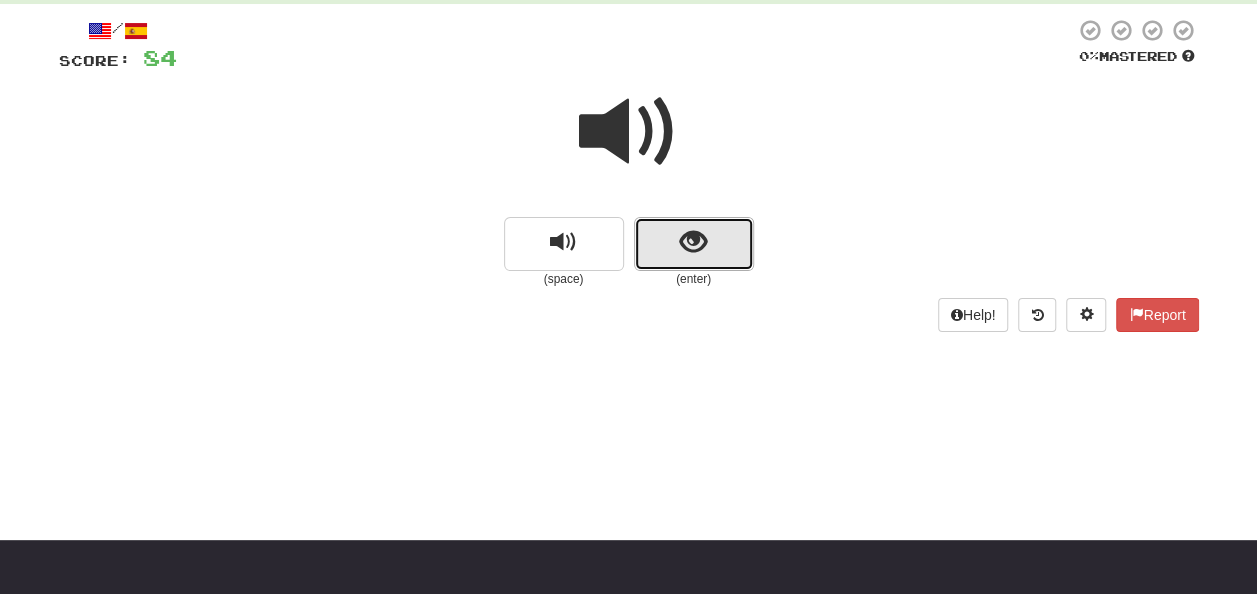 click at bounding box center [693, 242] 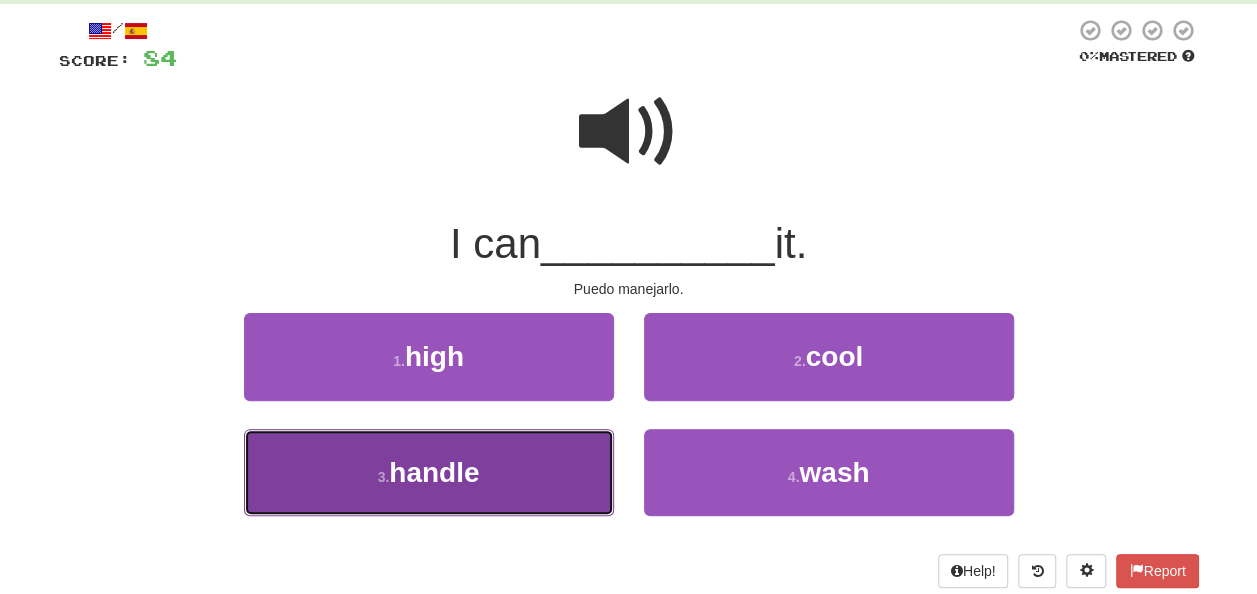 click on "3 .  handle" at bounding box center (429, 472) 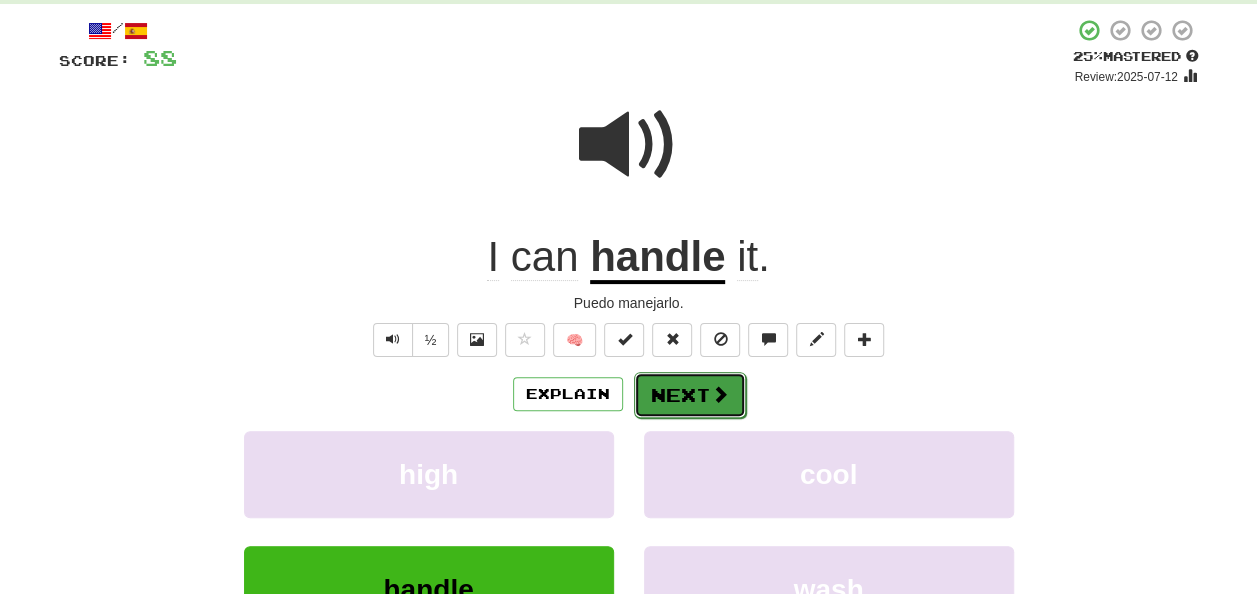 click on "Next" at bounding box center (690, 395) 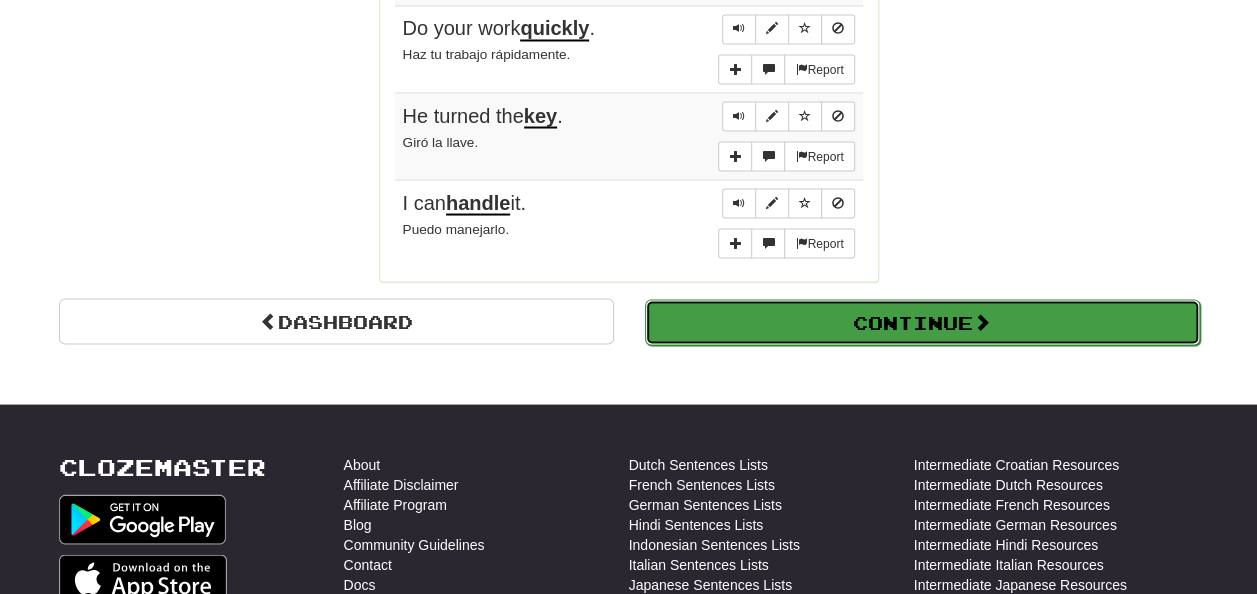 click on "Continue" at bounding box center (922, 322) 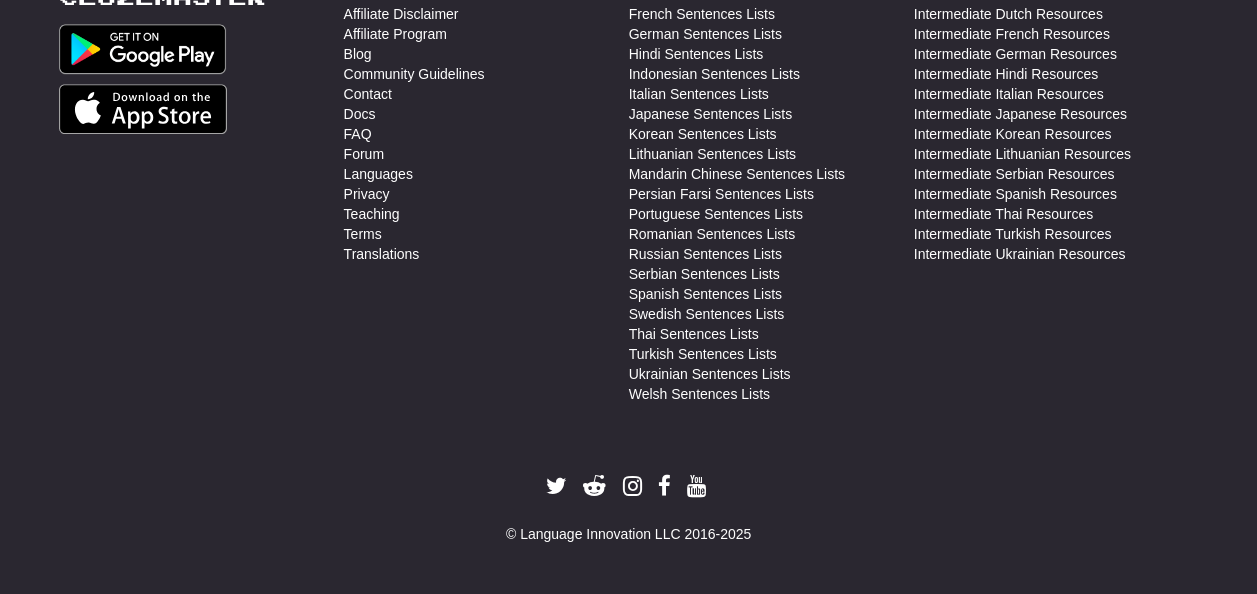 scroll, scrollTop: 710, scrollLeft: 0, axis: vertical 